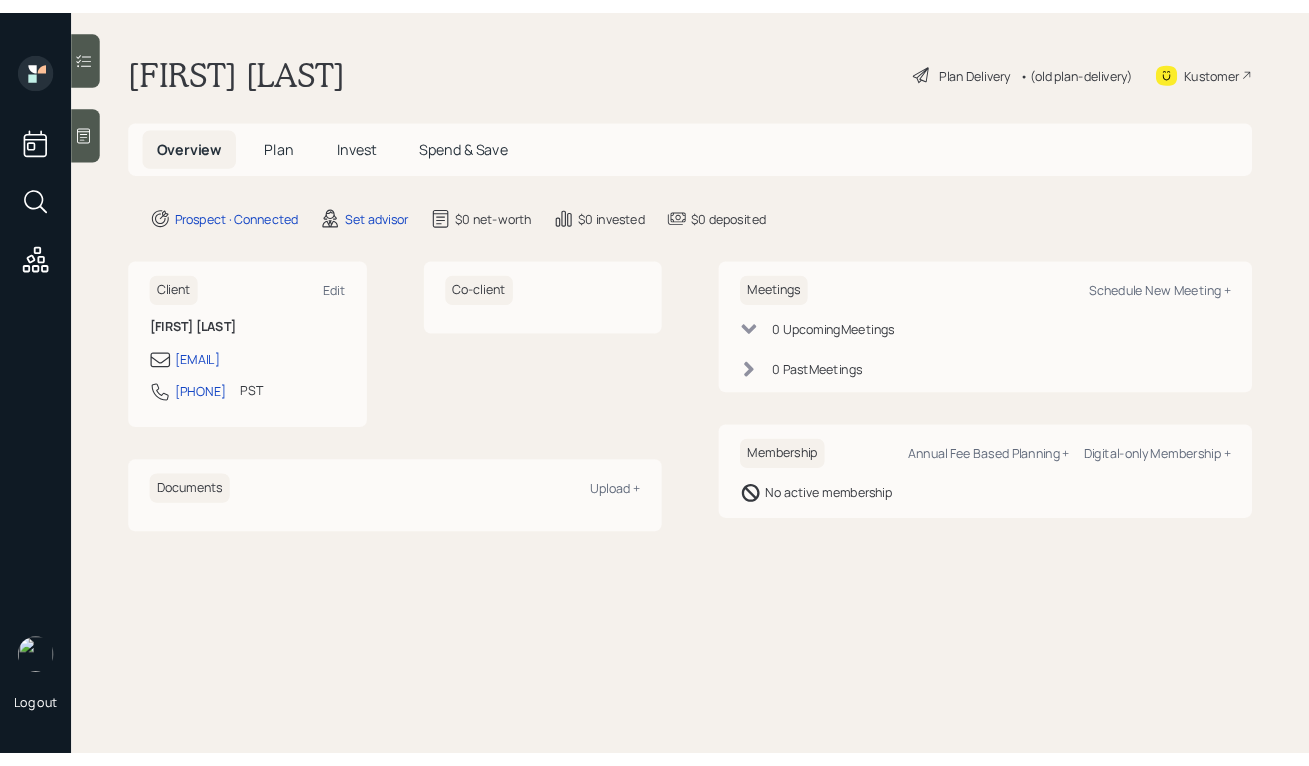 scroll, scrollTop: 0, scrollLeft: 0, axis: both 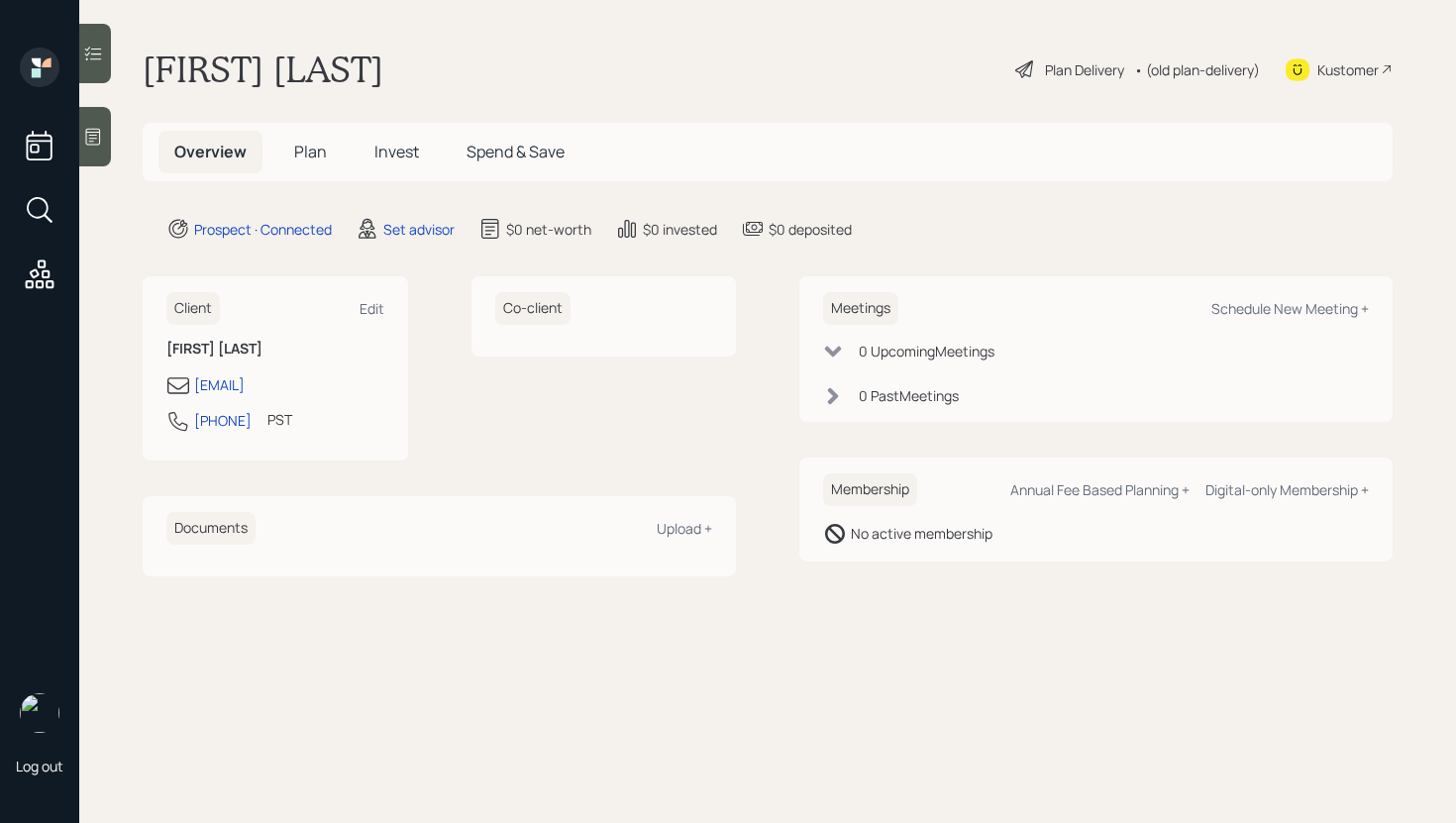 click at bounding box center (95, 137) 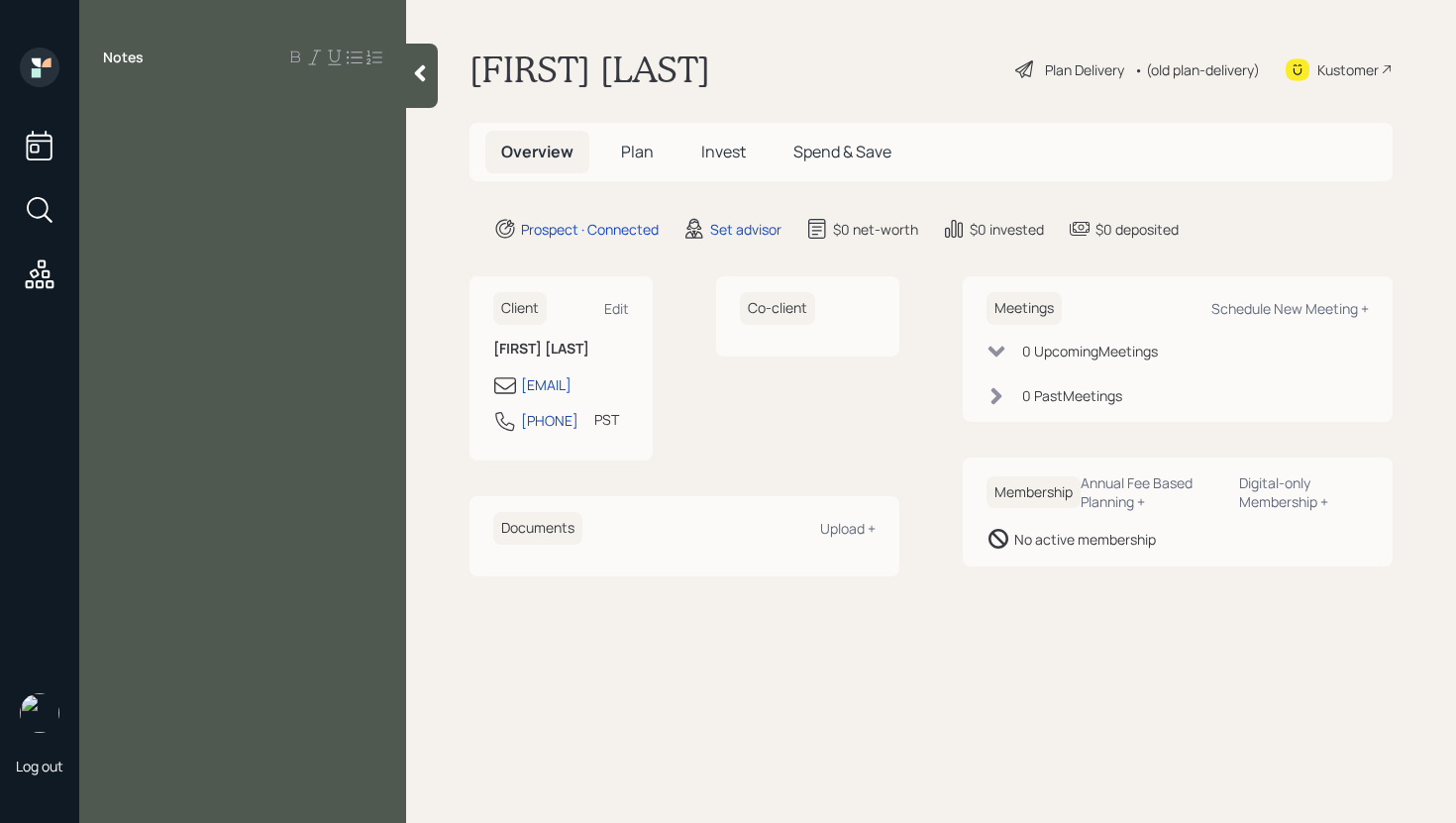 click on "John Tobin Plan Delivery • (old plan-delivery) Kustomer Overview Plan Invest Spend & Save Prospect ·
Connected Set advisor $0 net-worth $0 invested $0 deposited Client Edit John Tobin john.tobin@pepperdine.edu 562-900-4500 PST Currently 12:43 PM Co-client Documents Upload + Meetings Schedule New Meeting + 0 Upcoming Meetings 0 Past Meetings Membership Annual Fee Based Planning + Digital-only Membership + No active membership" at bounding box center [931, 411] 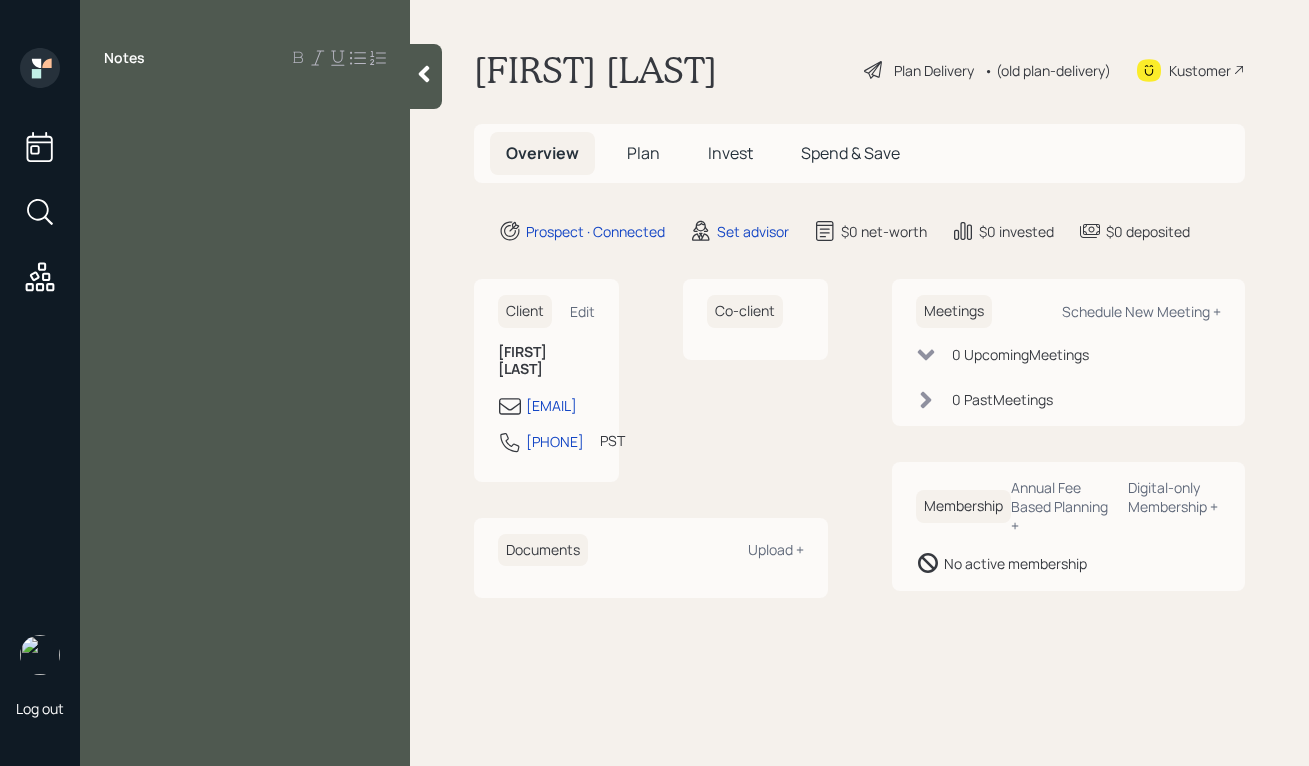 click at bounding box center (245, 103) 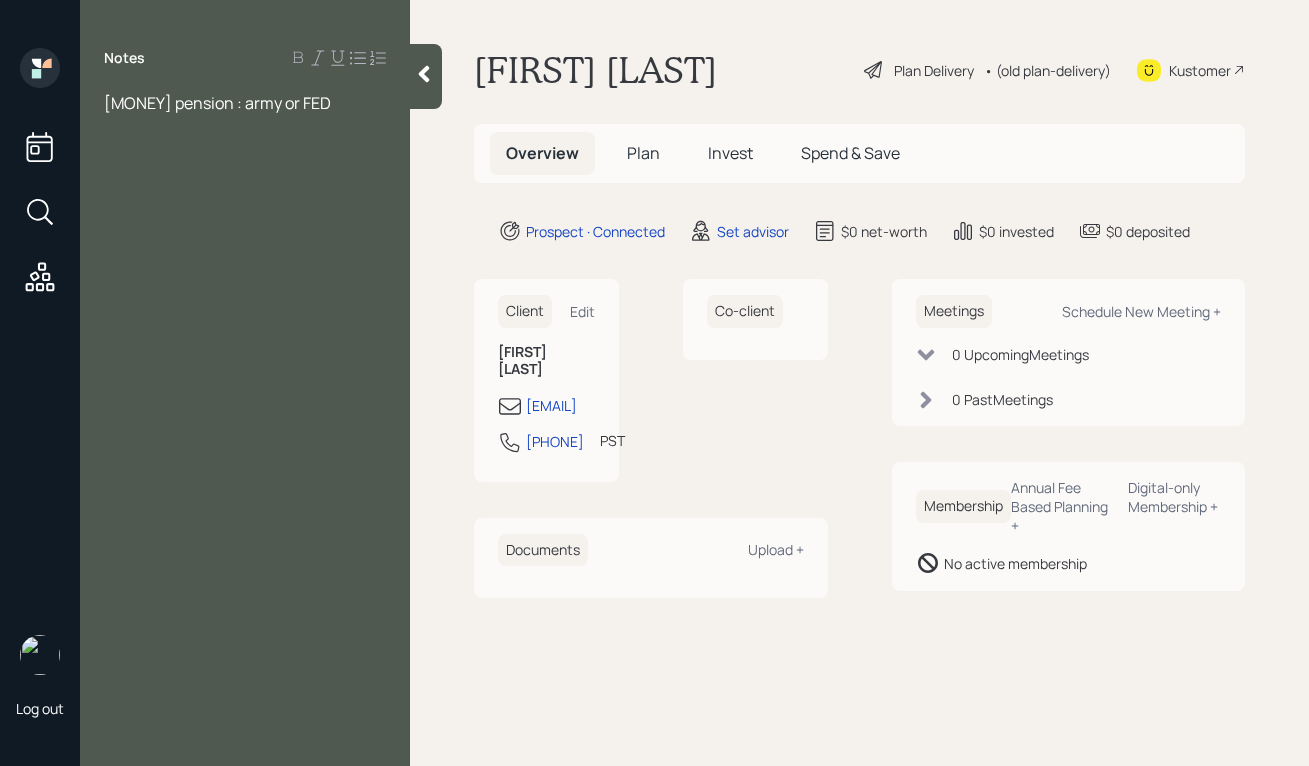 click on "[MONEY] pension : army or FED" at bounding box center (217, 103) 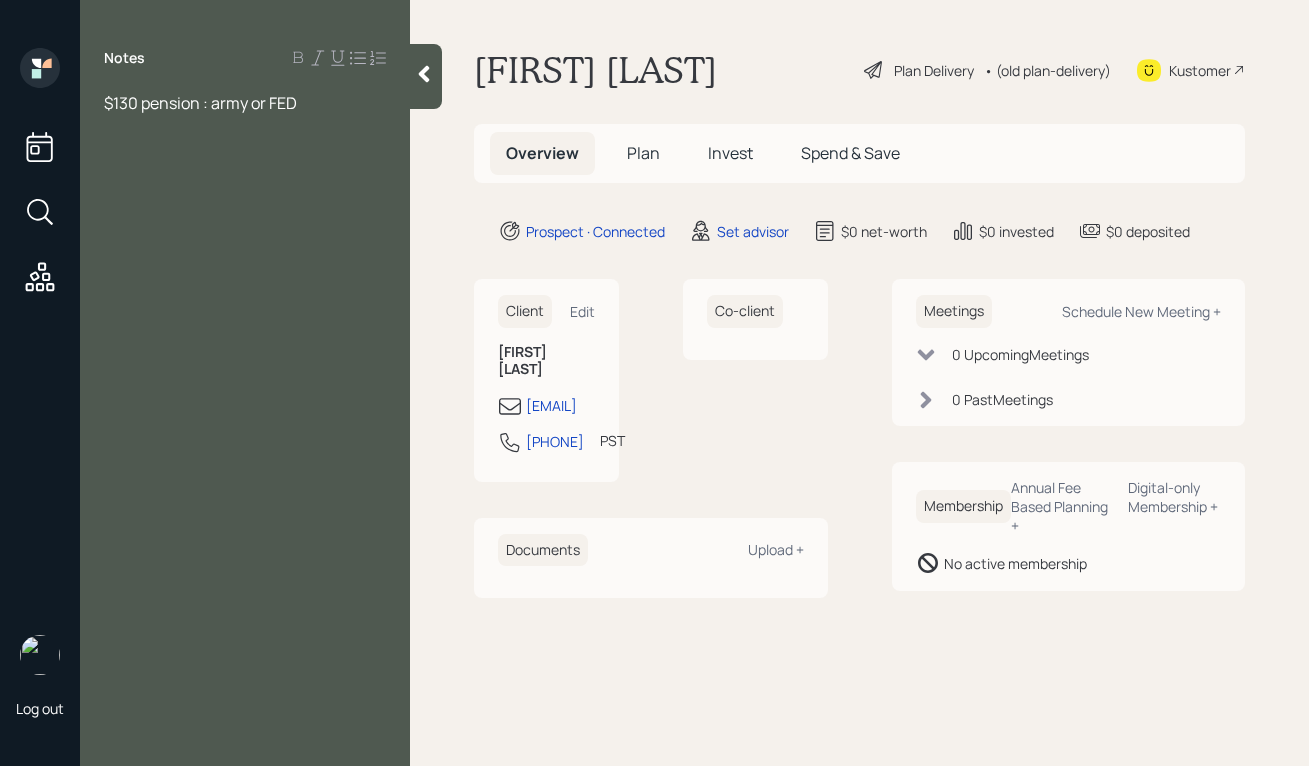 click on "$130 pension : army or FED" at bounding box center [200, 103] 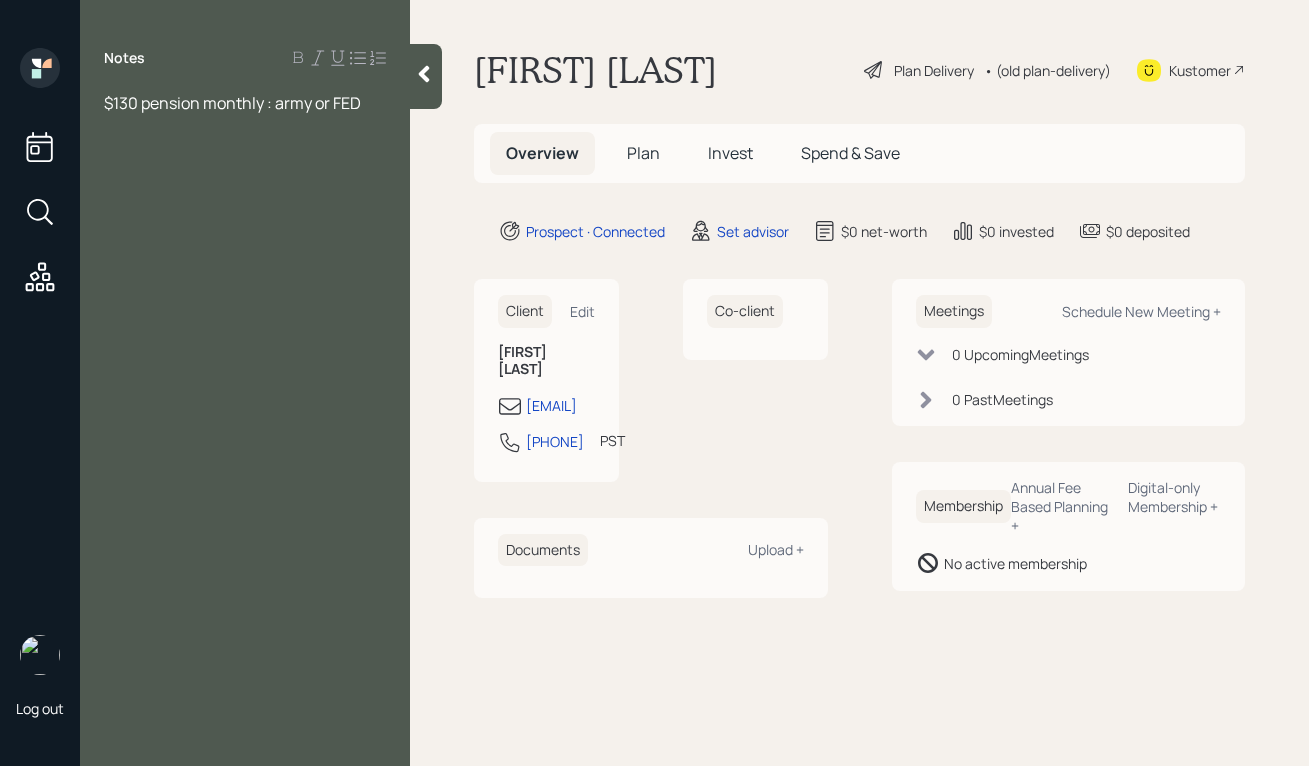 click on "$130 pension monthly : army or FED" at bounding box center [232, 103] 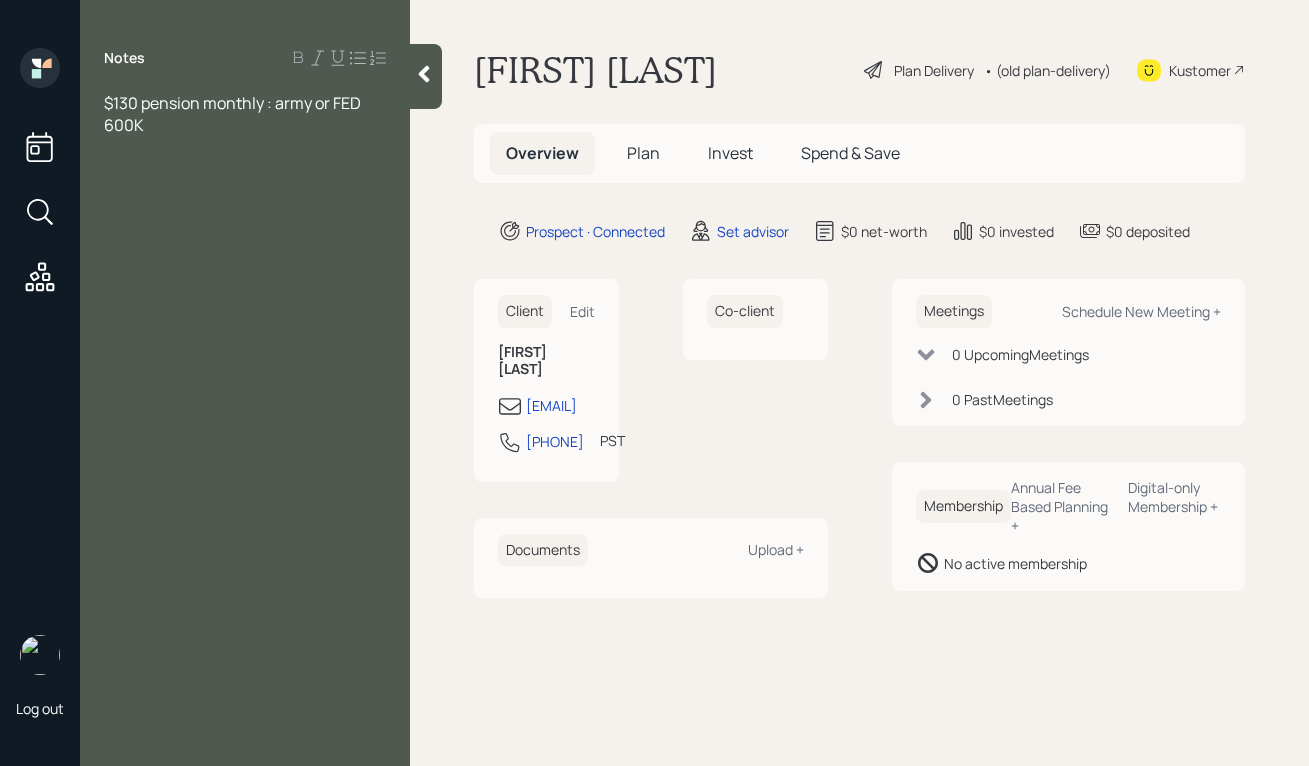 click on "600K" at bounding box center [124, 125] 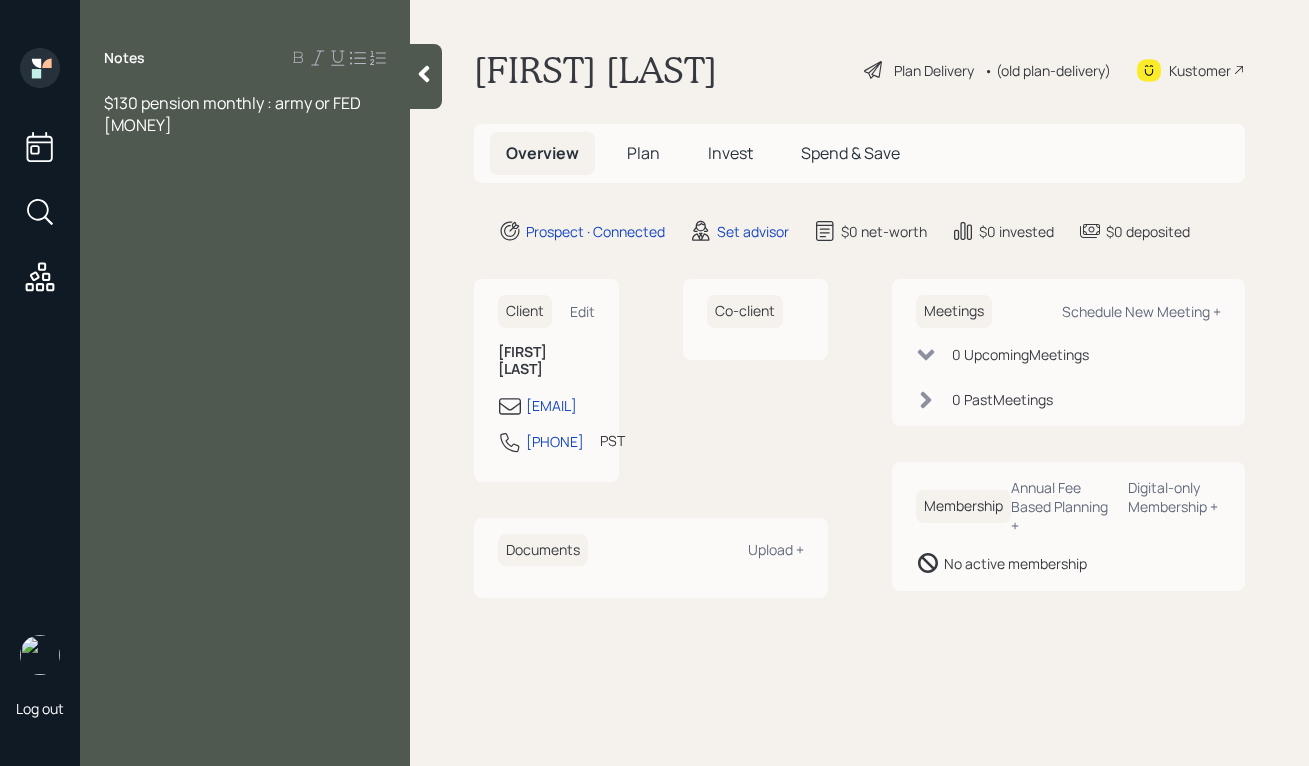 click on "[MONEY]" at bounding box center (245, 125) 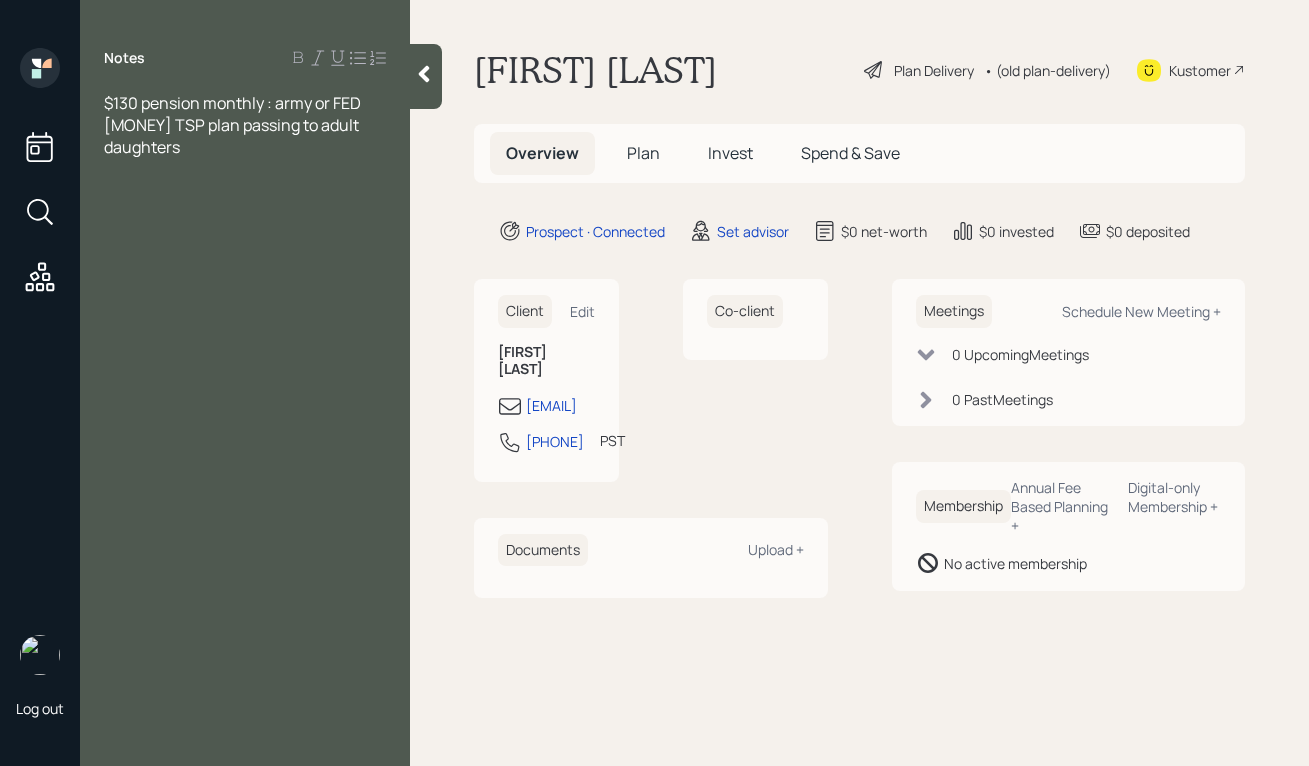 click on "$130 pension monthly : army or FED" at bounding box center [232, 103] 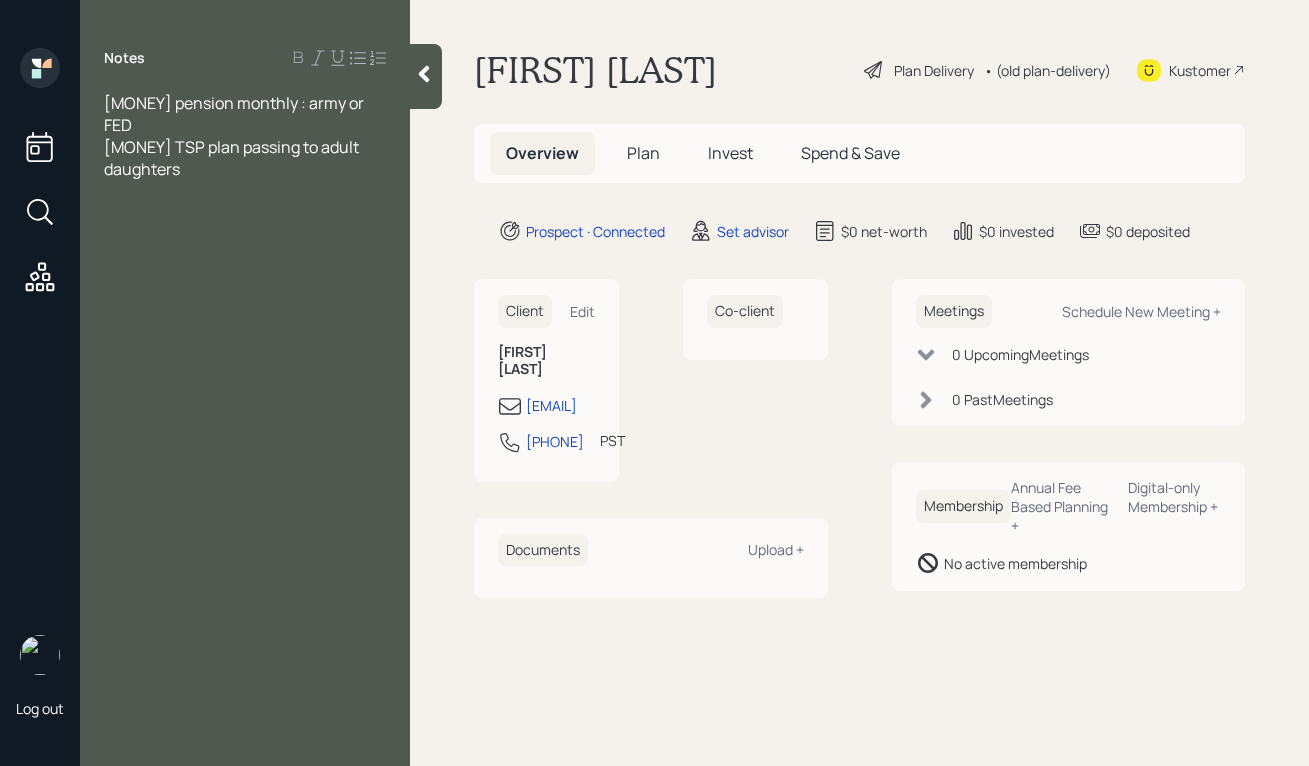 click on "[MONEY] pension monthly : army or FED" at bounding box center (235, 114) 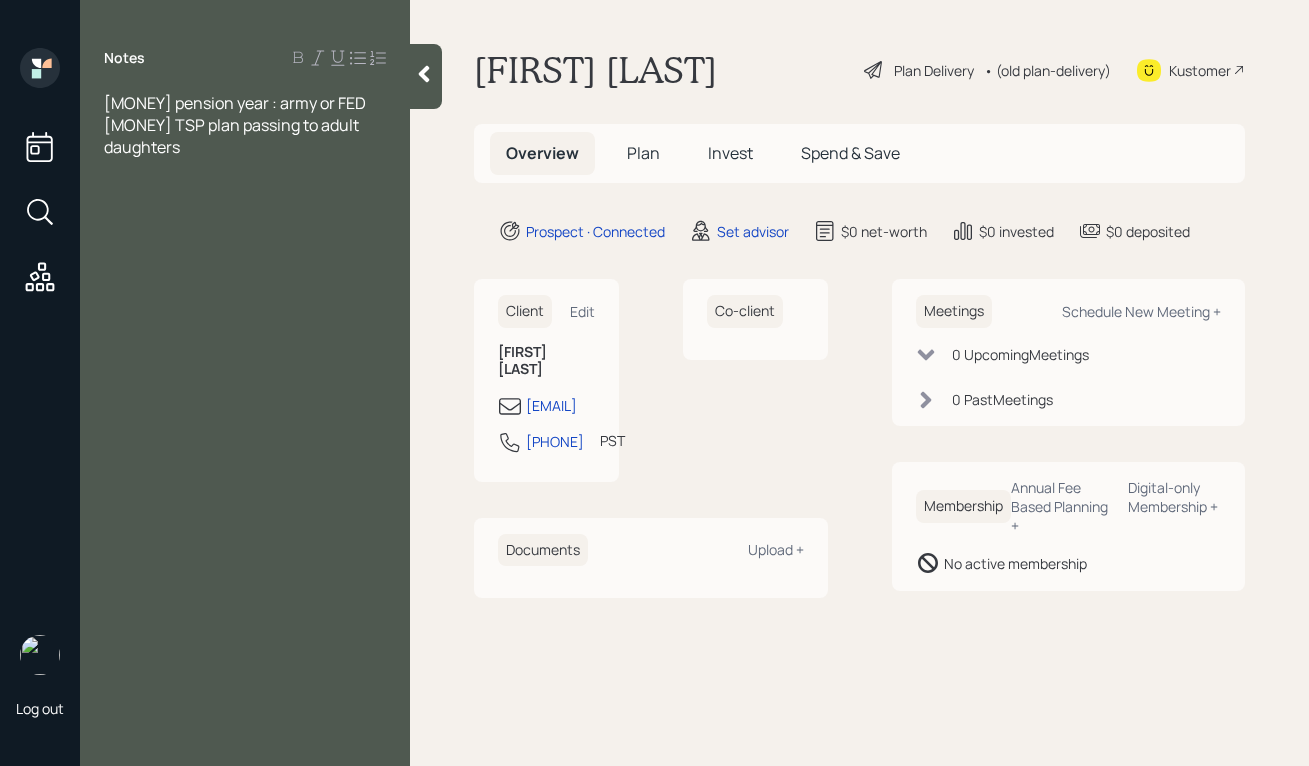 click on "Notes [MONEY] pension year : army or FED [MONEY]  TSP plan passing to adult daughters" at bounding box center [245, 395] 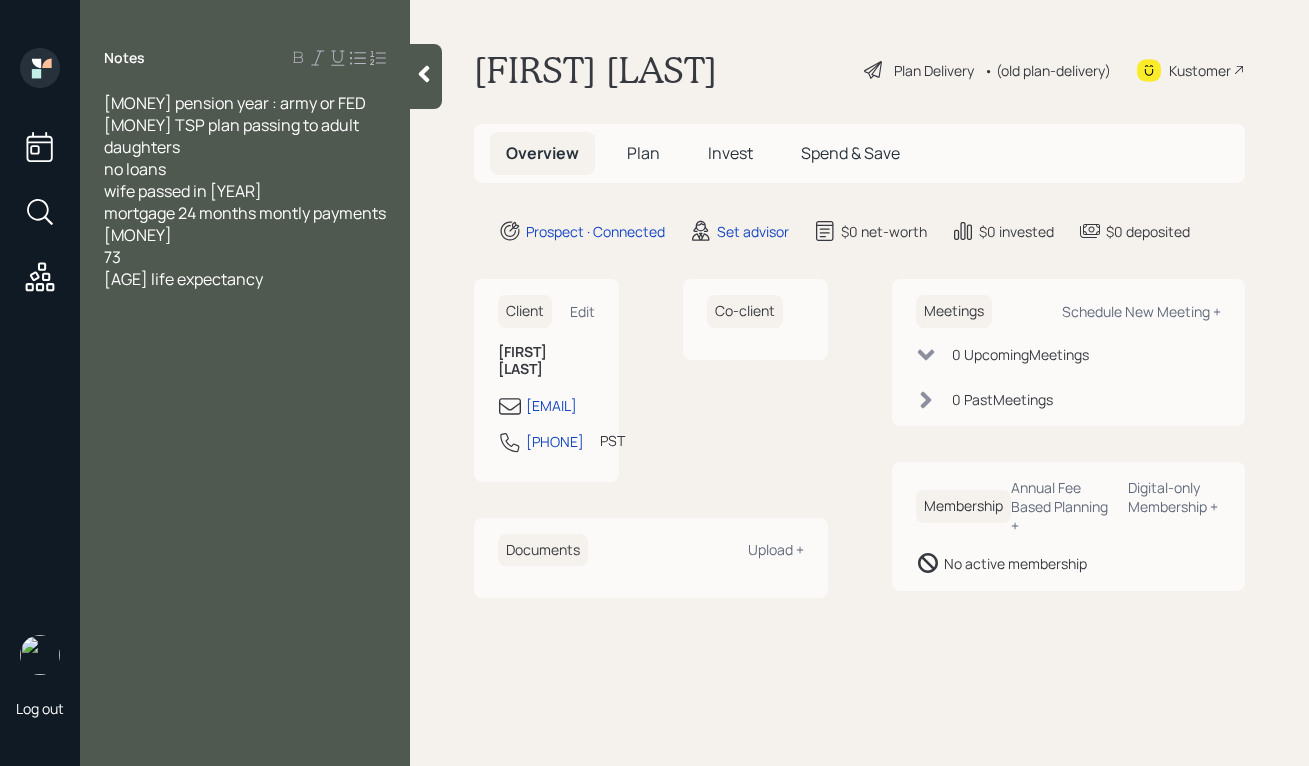 click on "[AGE] life expectancy" at bounding box center [245, 279] 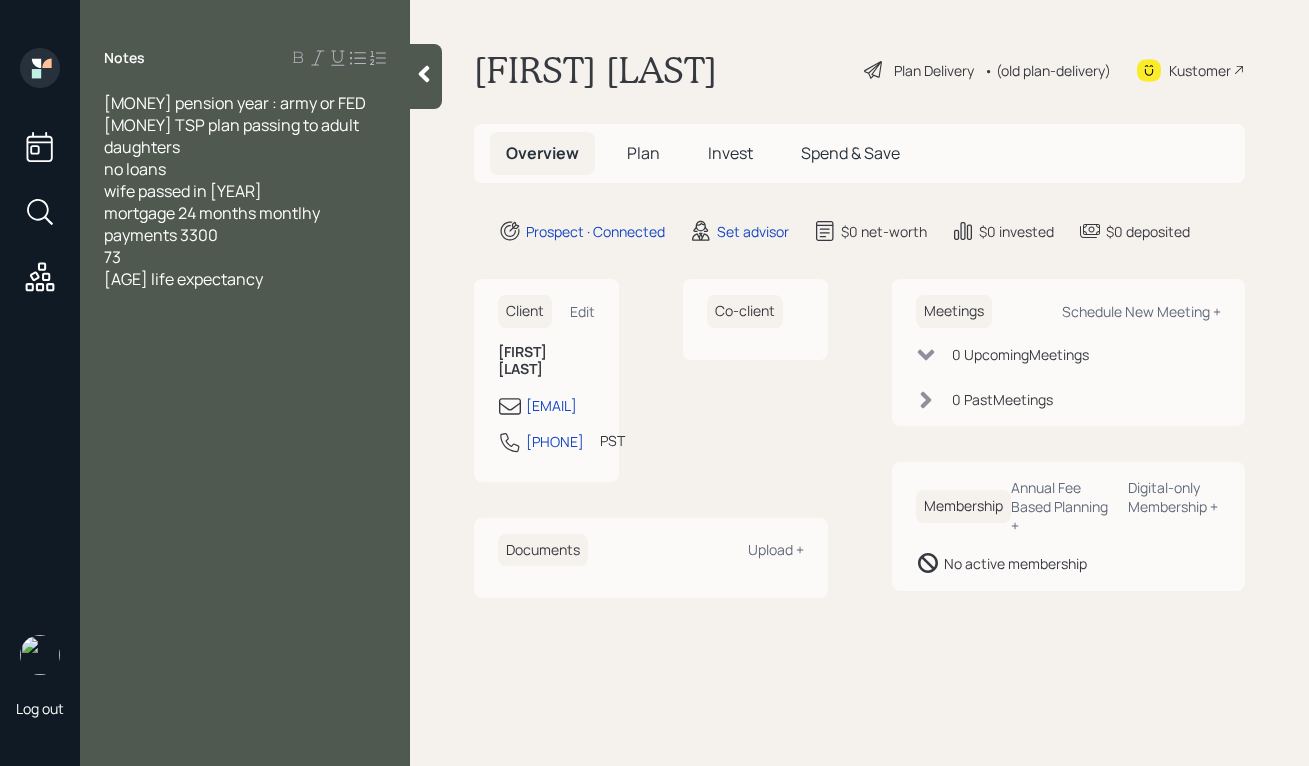 click on "Notes [MONEY] pension year : army or FED [MONEY]  TSP plan passing to adult daughters  no loans  wife passed in [YEAR]  mortgage 24 months montlhy payments [MONEY] [AGE]  [AGE] yr life expectancy" at bounding box center (245, 395) 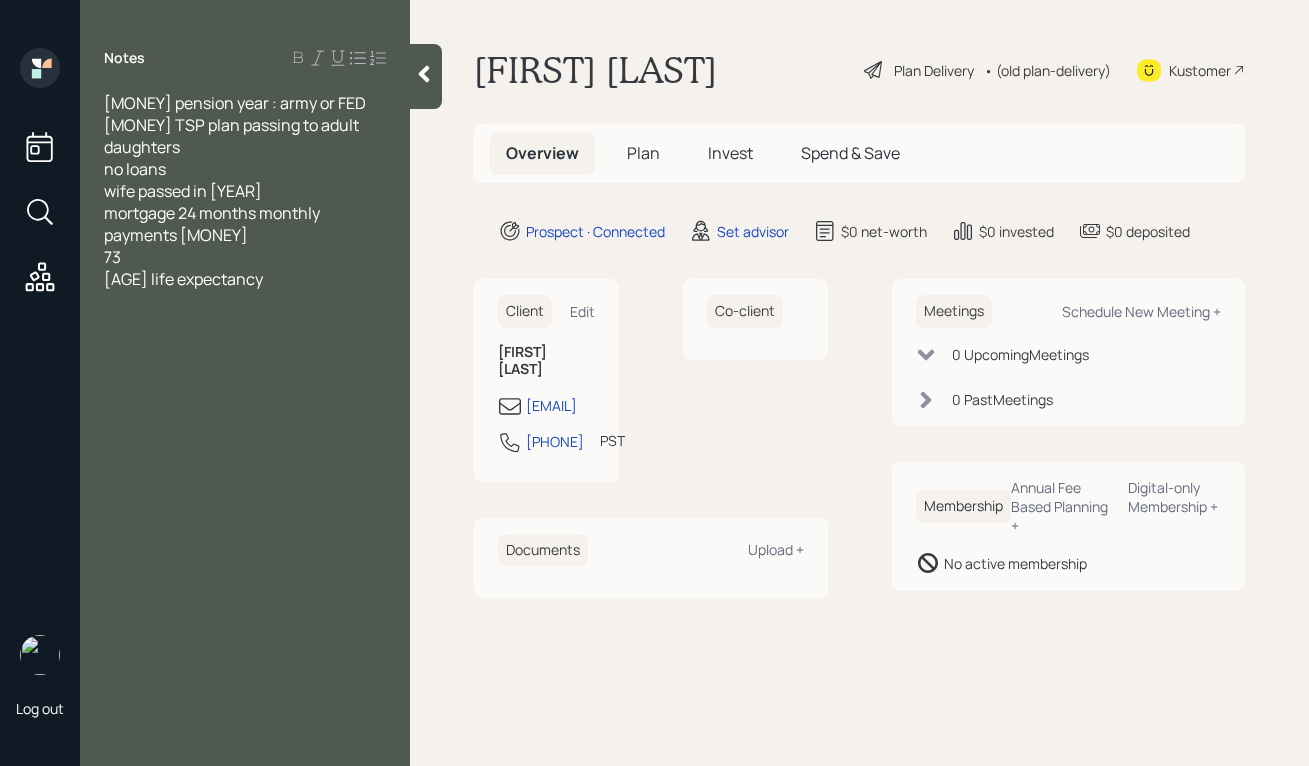 click on "[AGE] life expectancy" at bounding box center (245, 279) 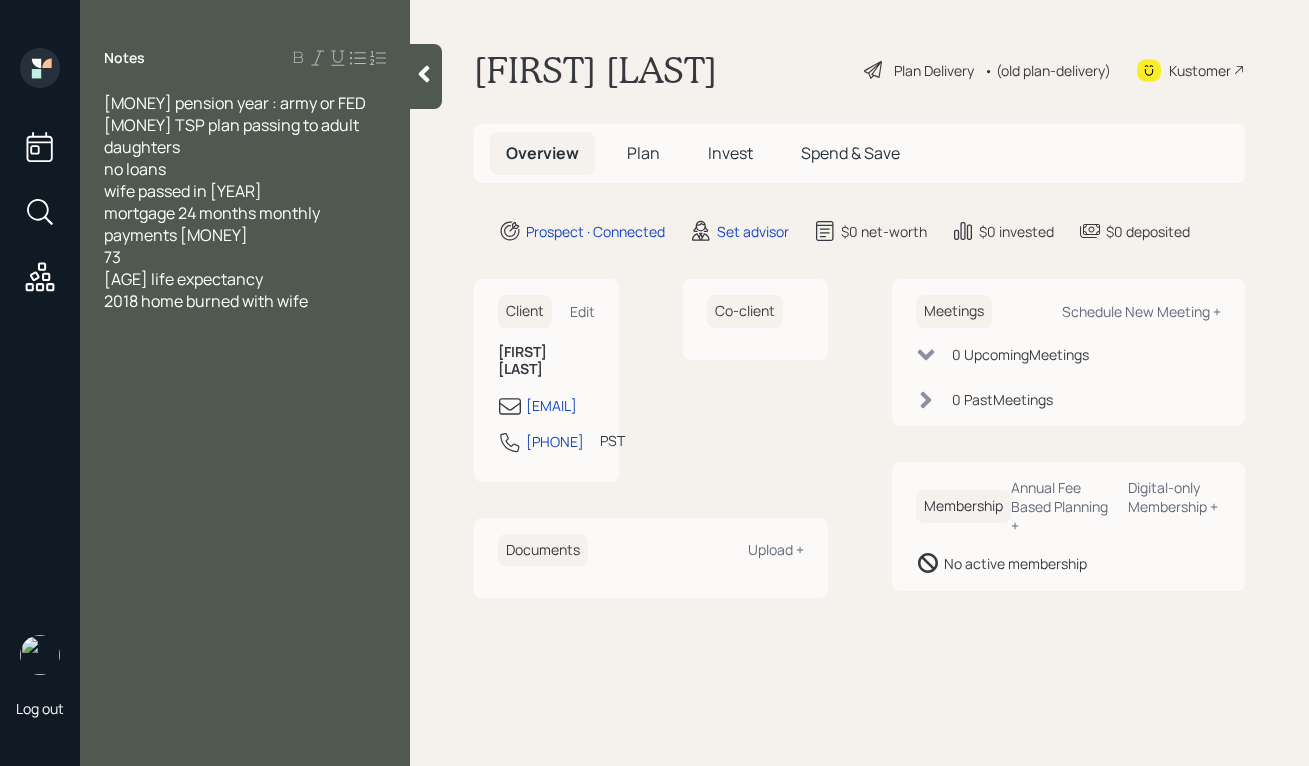 click on "2018 home burned with wife" at bounding box center [245, 301] 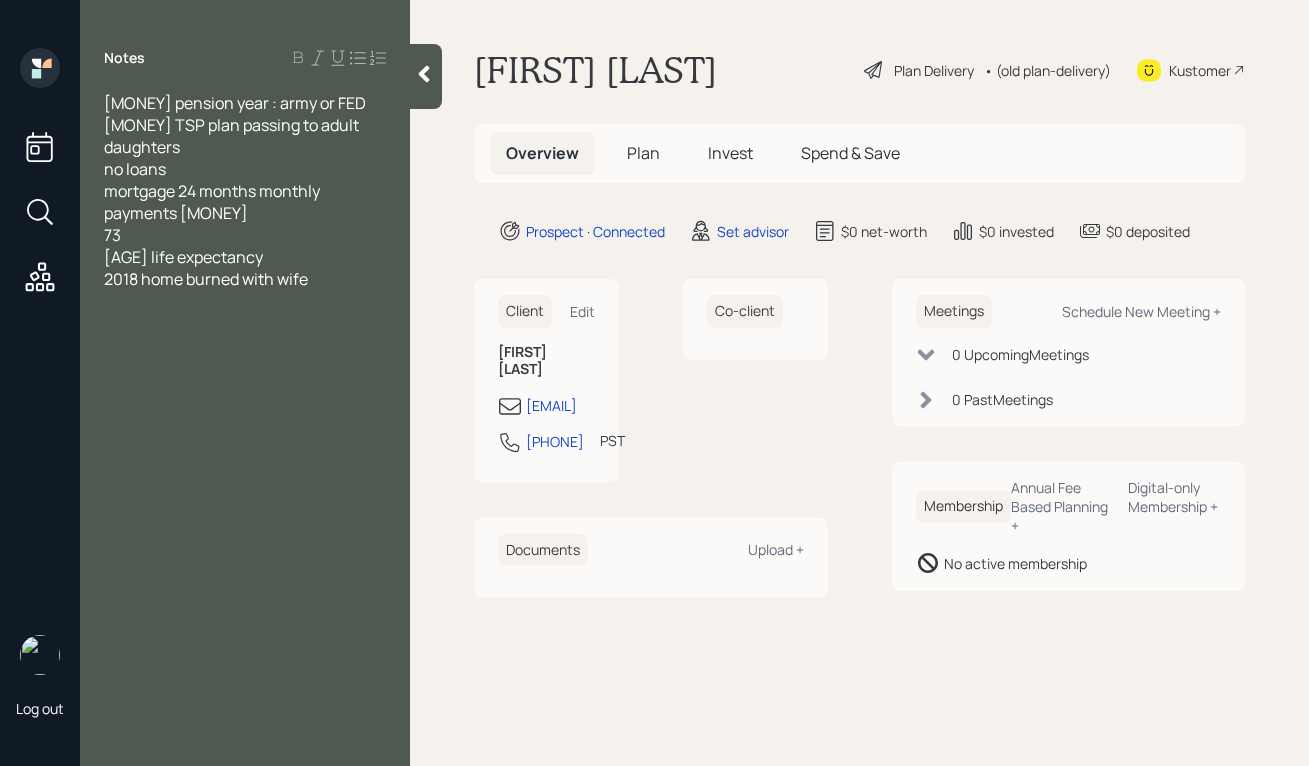 click on "[MONEY] TSP plan passing to adult daughters" at bounding box center (245, 136) 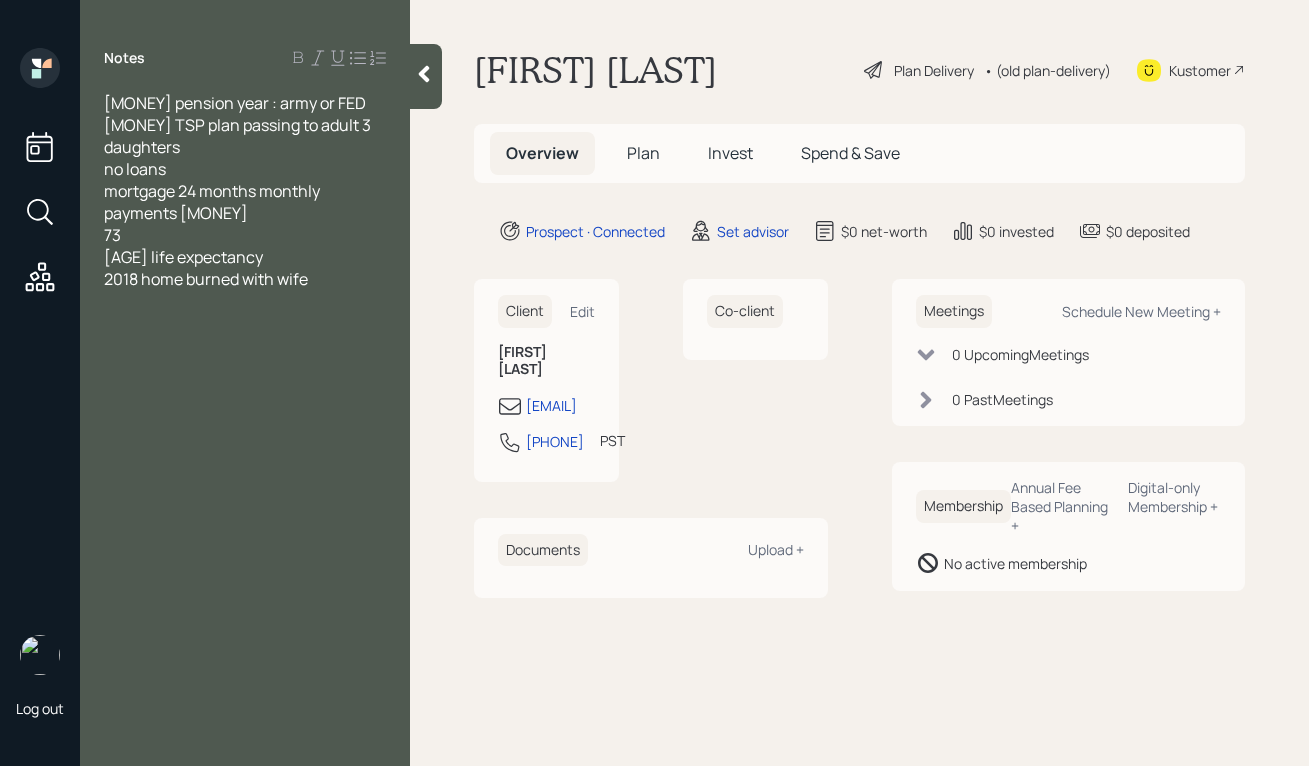 click on "[MONEY] TSP plan passing to adult 3 daughters" at bounding box center [245, 136] 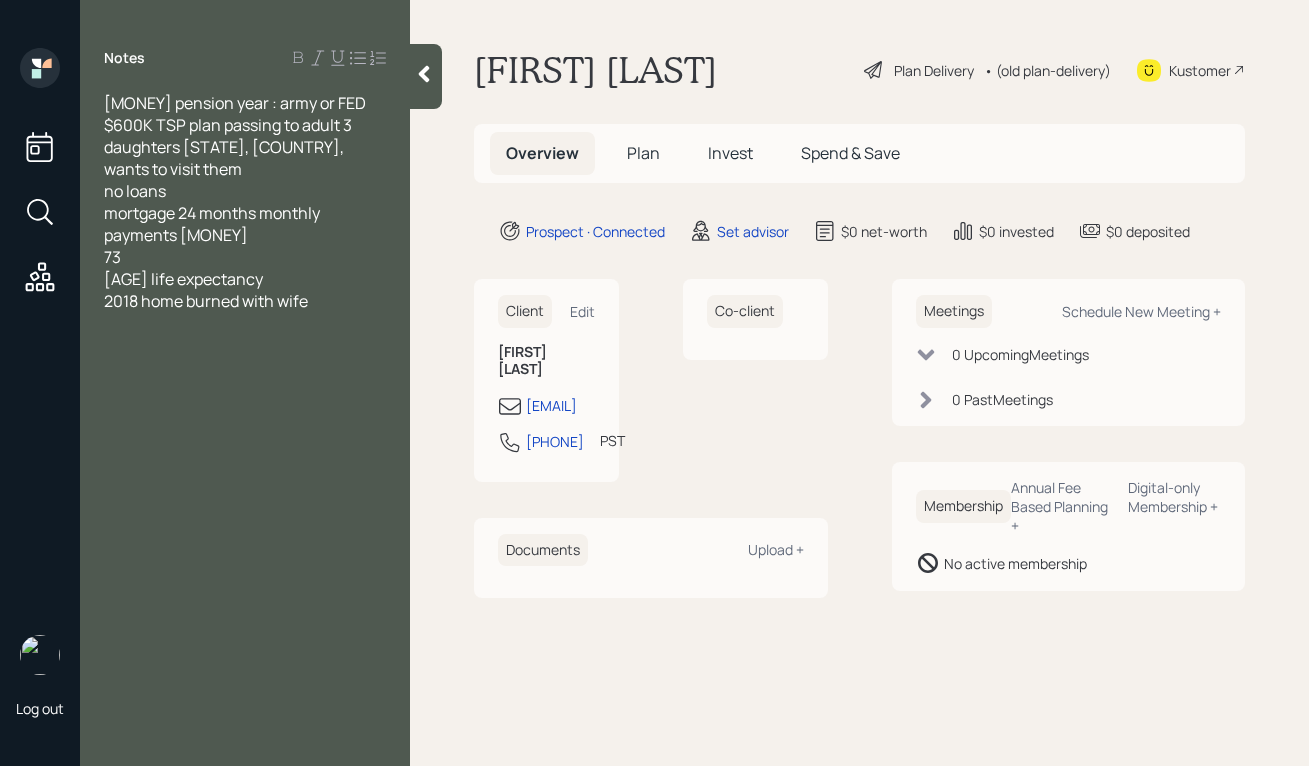 click on "2018 home burned with wife" at bounding box center [245, 301] 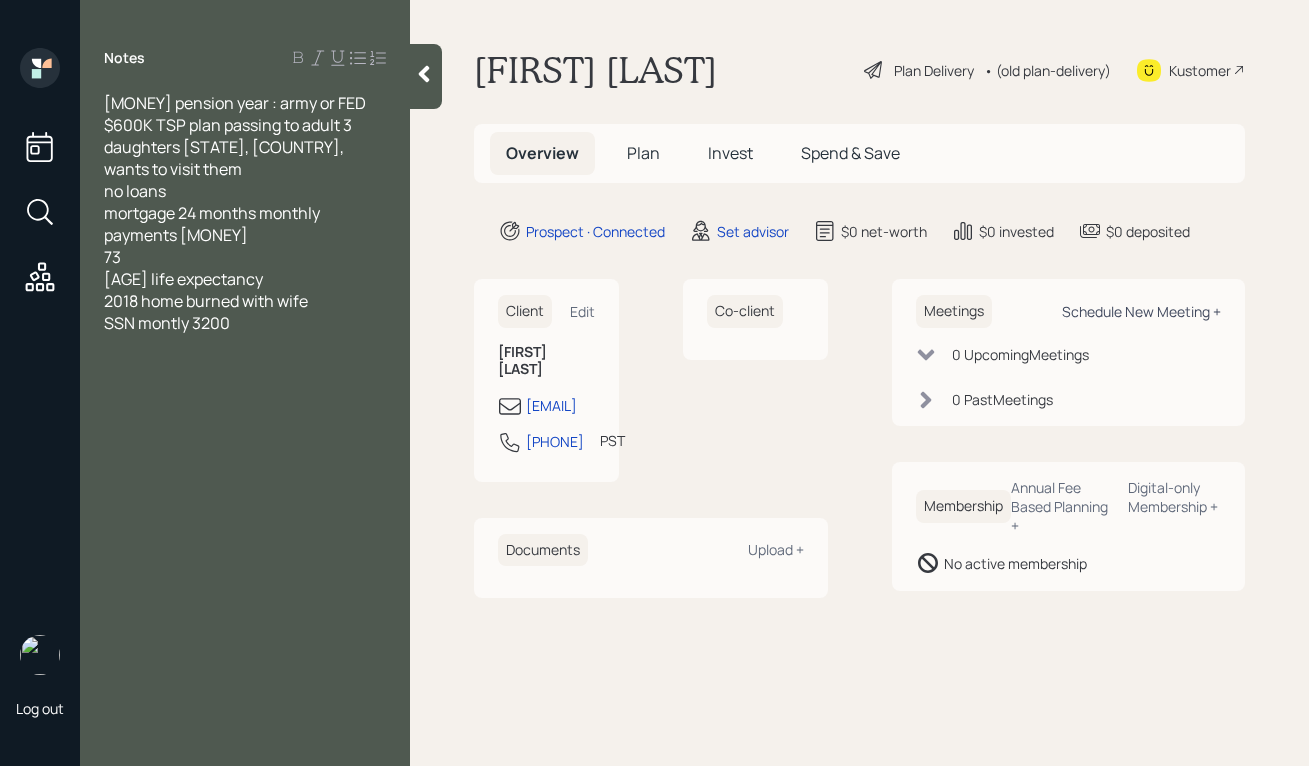 click on "Schedule New Meeting +" at bounding box center (1141, 311) 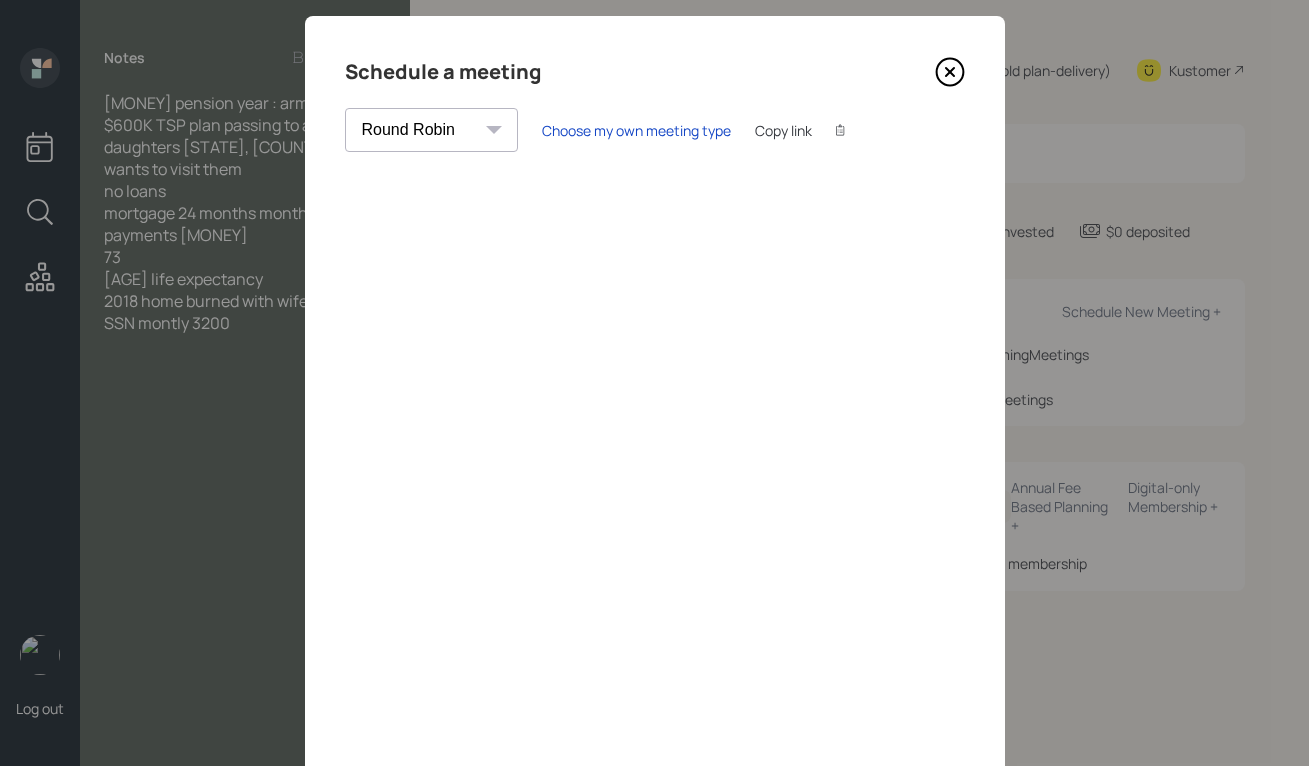 scroll, scrollTop: 106, scrollLeft: 0, axis: vertical 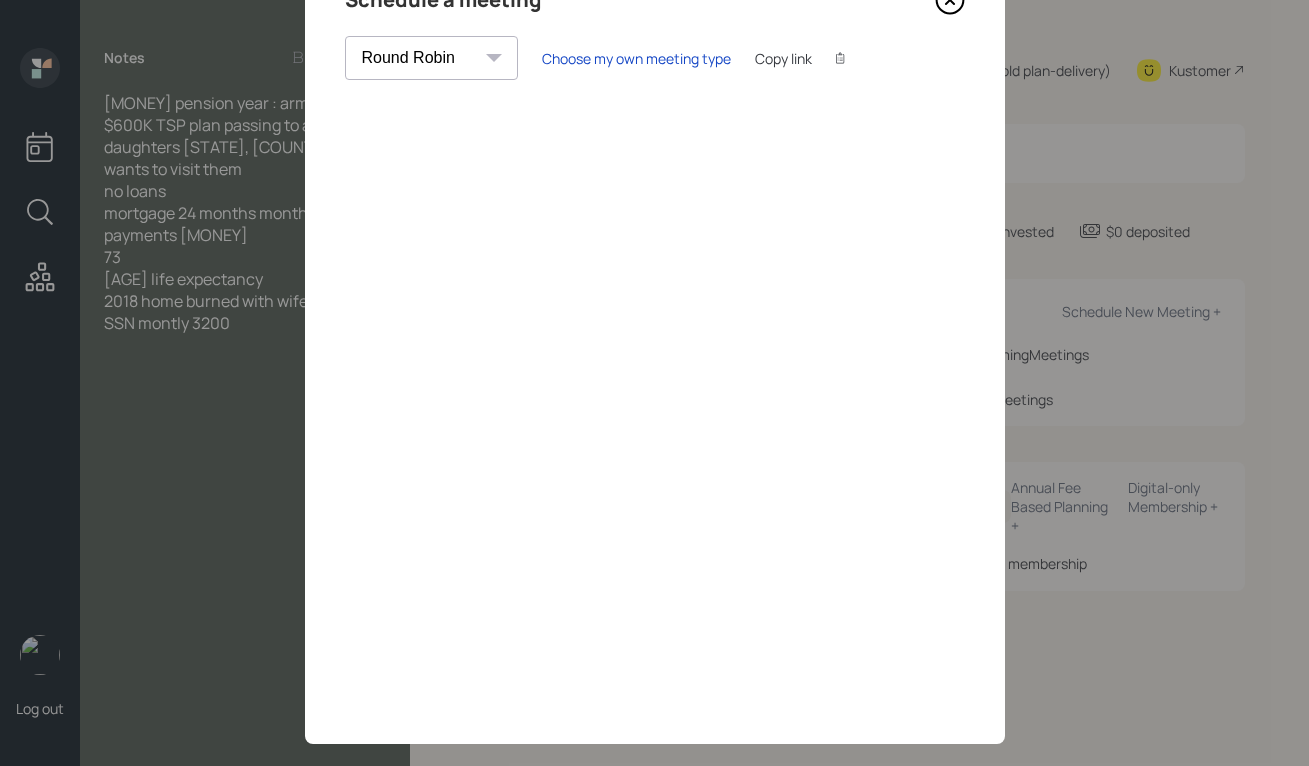 click 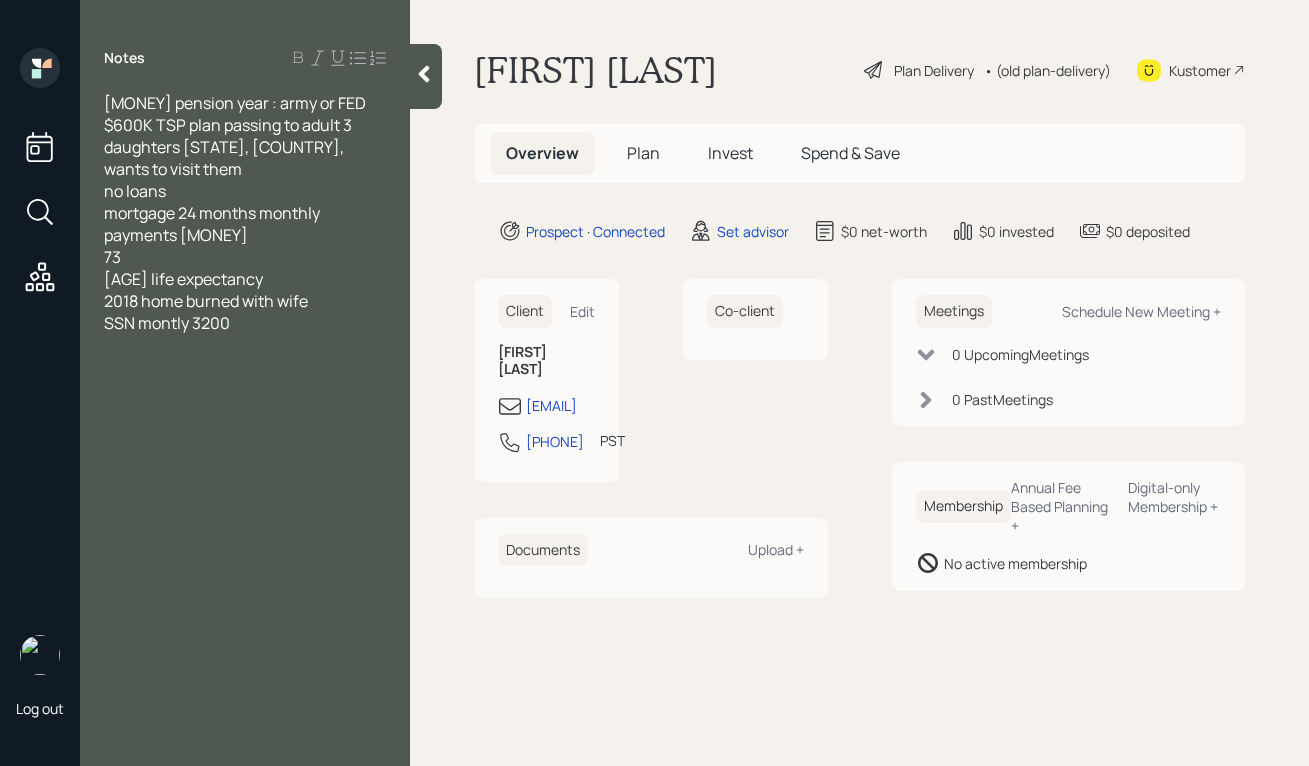 click on "[MONEY] pension year : army or FED" at bounding box center (235, 103) 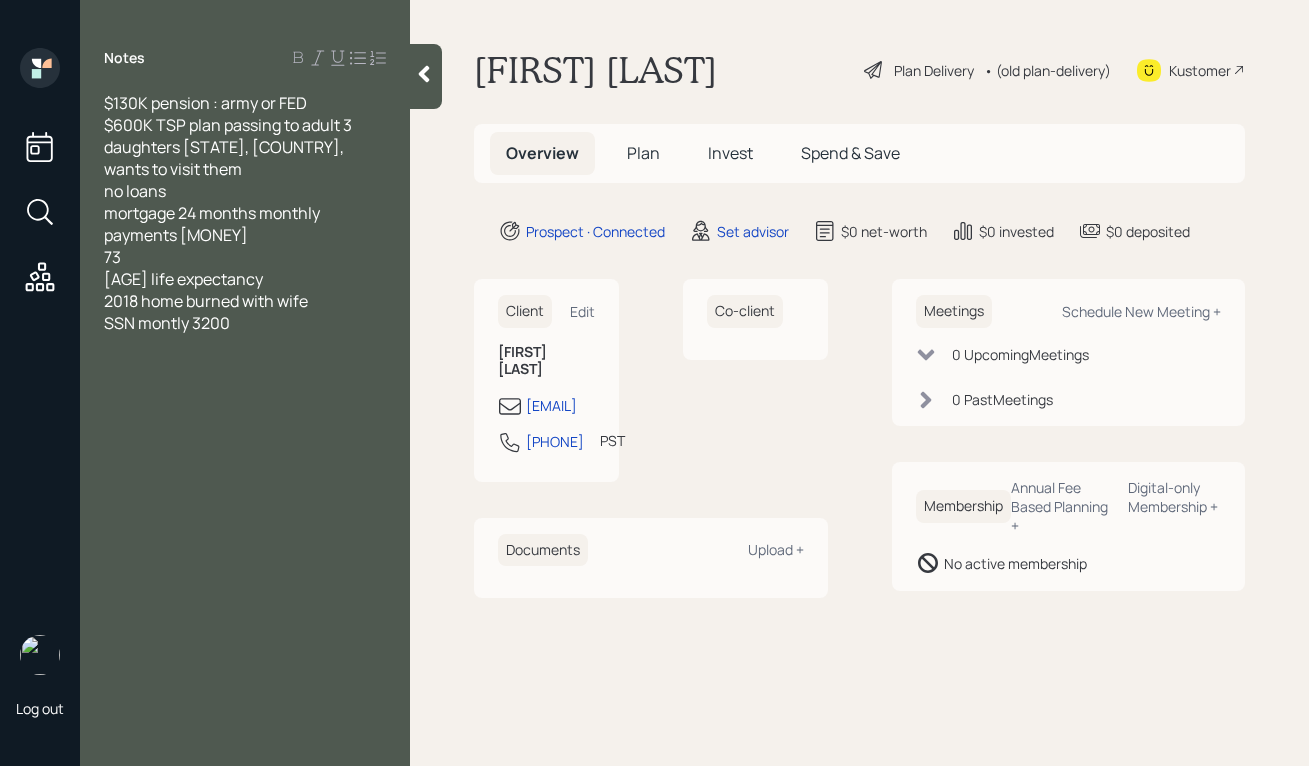 click on "$130K pension : army or FED" at bounding box center (205, 103) 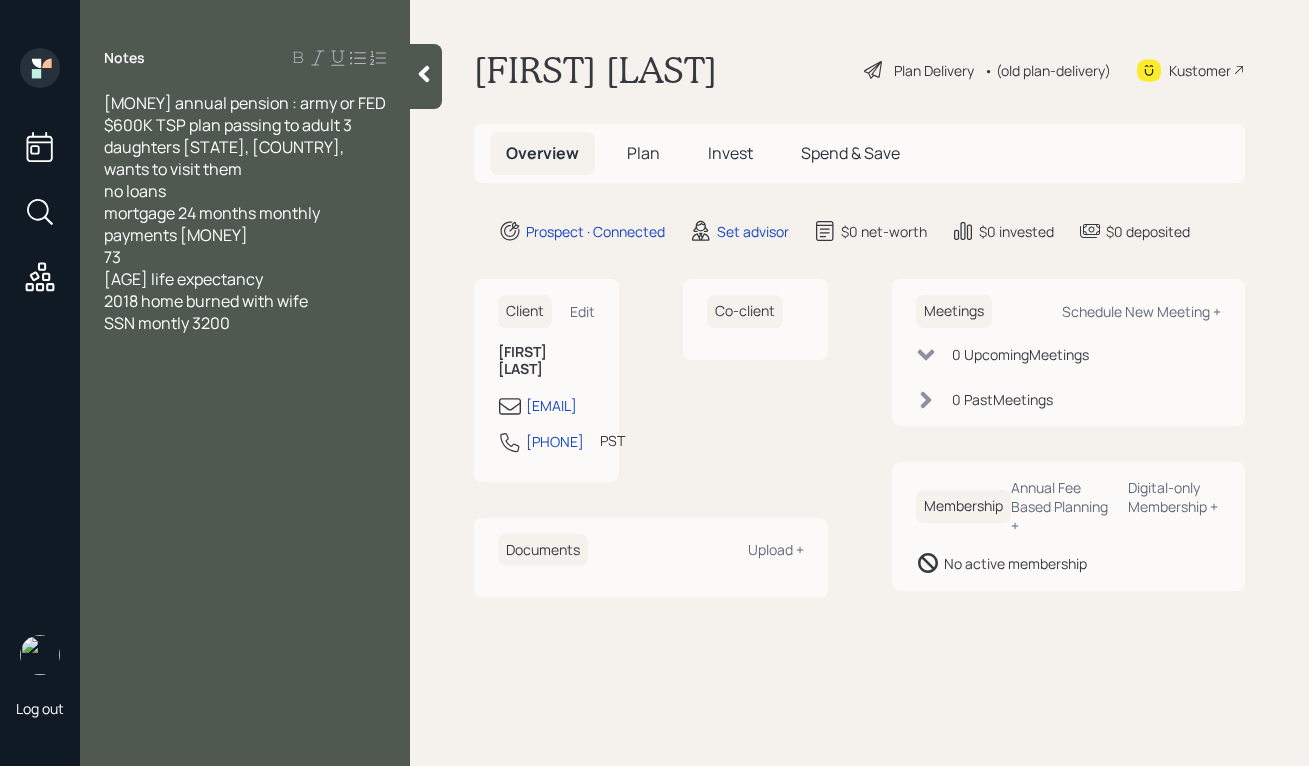 click on "[MONEY] annual pension : army or FED" at bounding box center (245, 103) 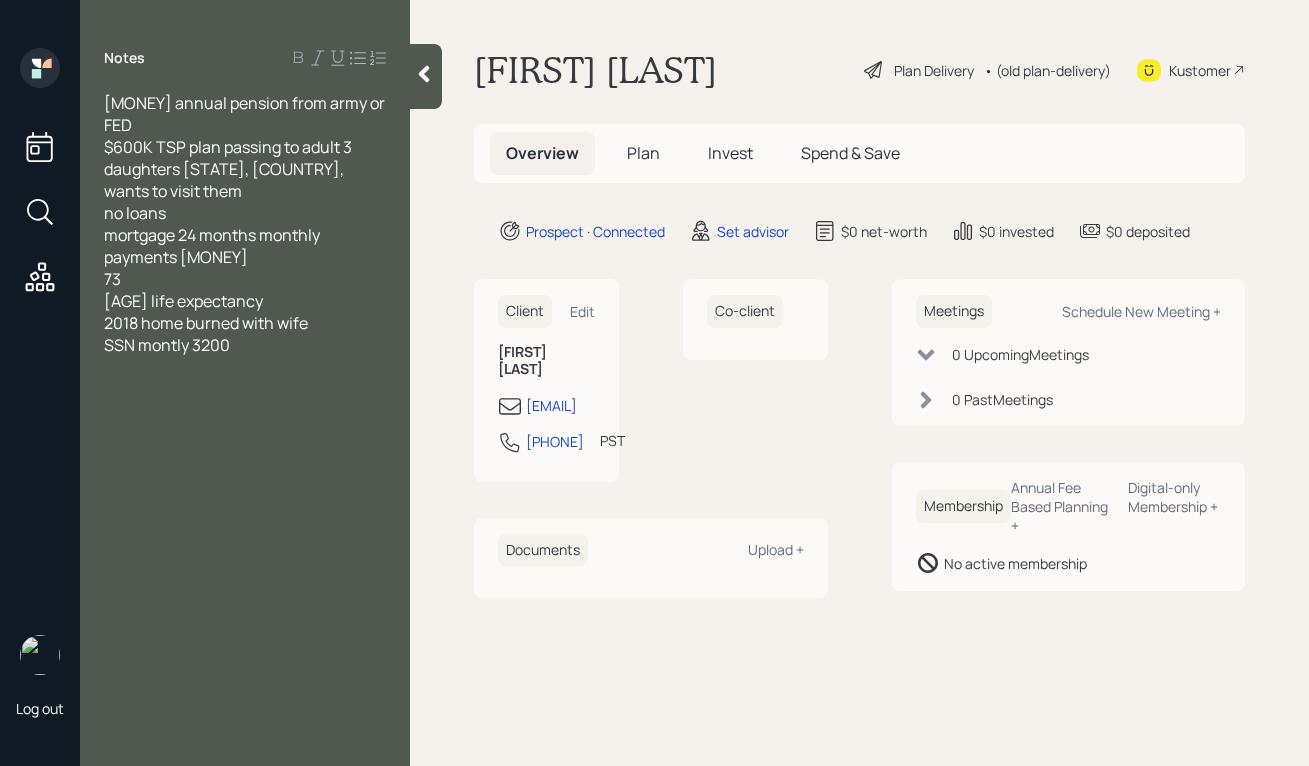 click on "$600K TSP plan passing to adult 3 daughters [STATE], [COUNTRY], wants to visit them" at bounding box center [229, 169] 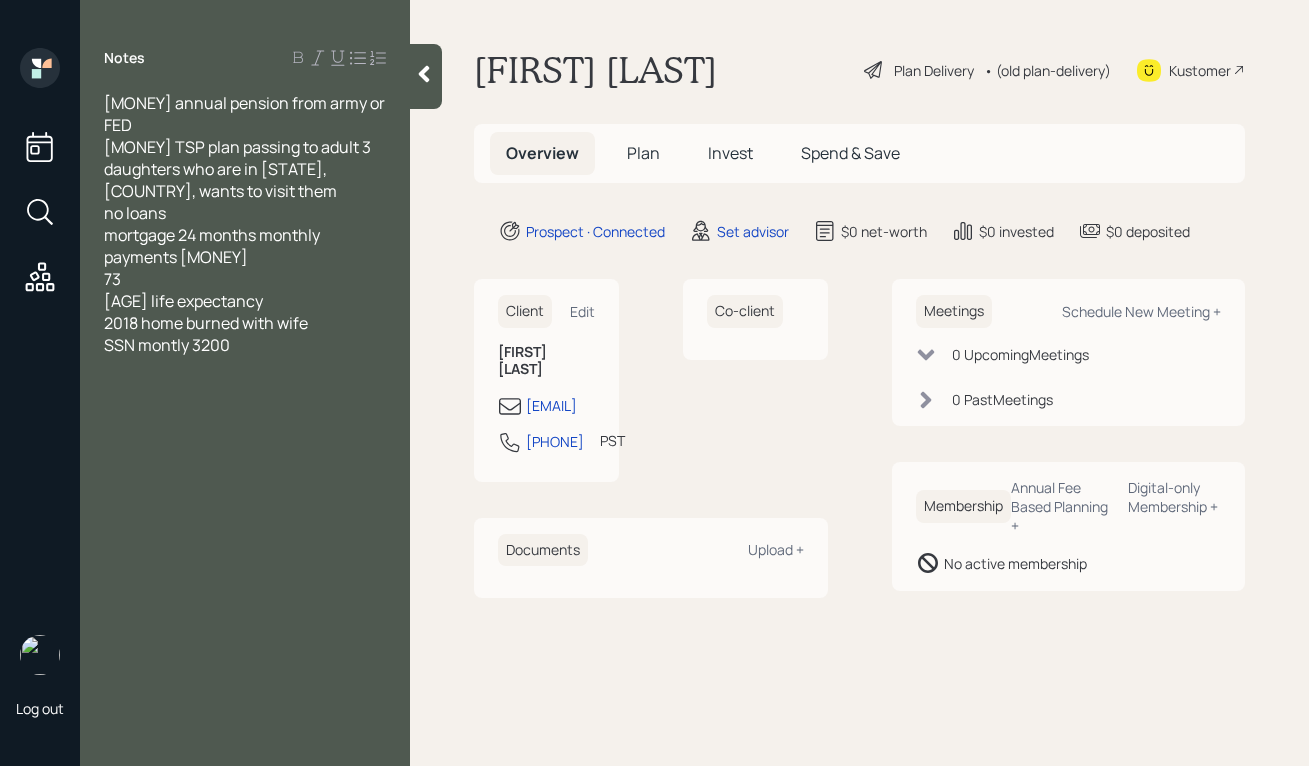 click on "[MONEY] TSP plan passing to adult 3 daughters who are in [STATE], [COUNTRY], wants to visit them" at bounding box center (245, 169) 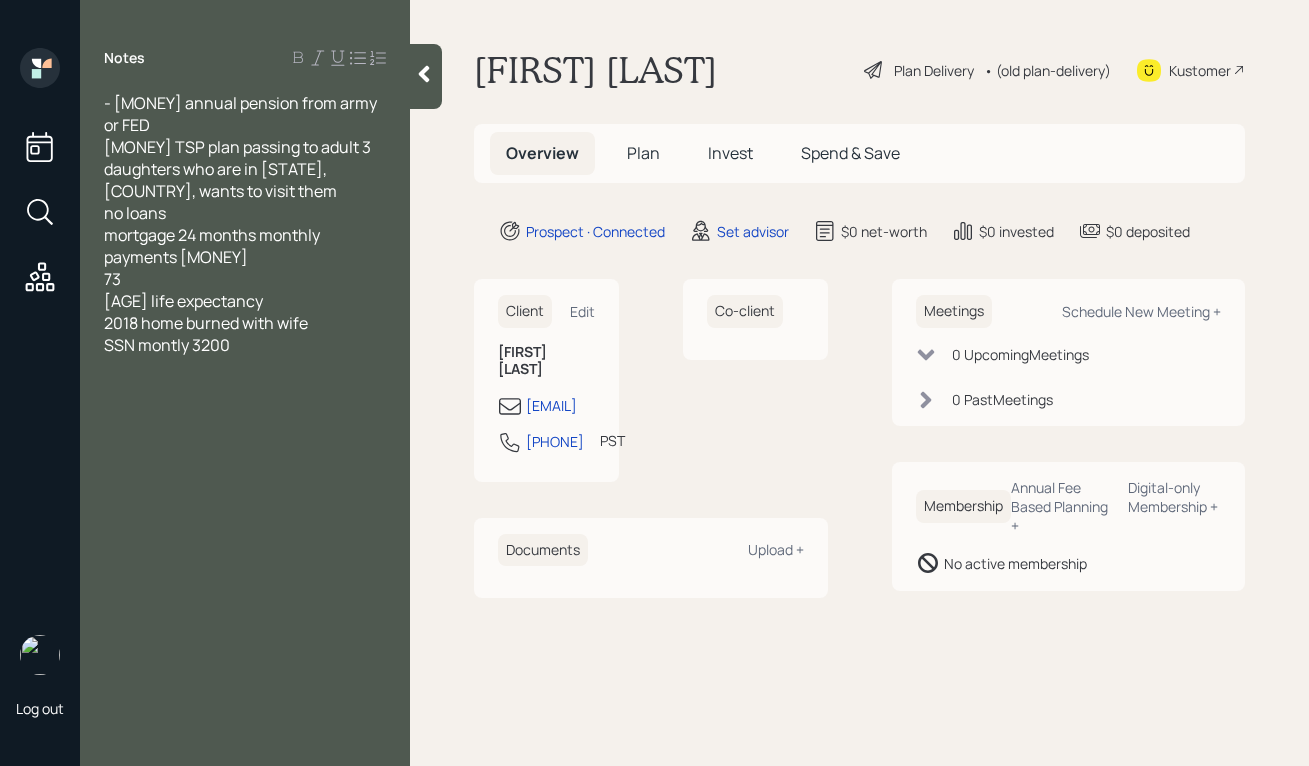 click on "[MONEY] TSP plan passing to adult 3 daughters who are in [STATE], [COUNTRY], wants to visit them" at bounding box center [239, 169] 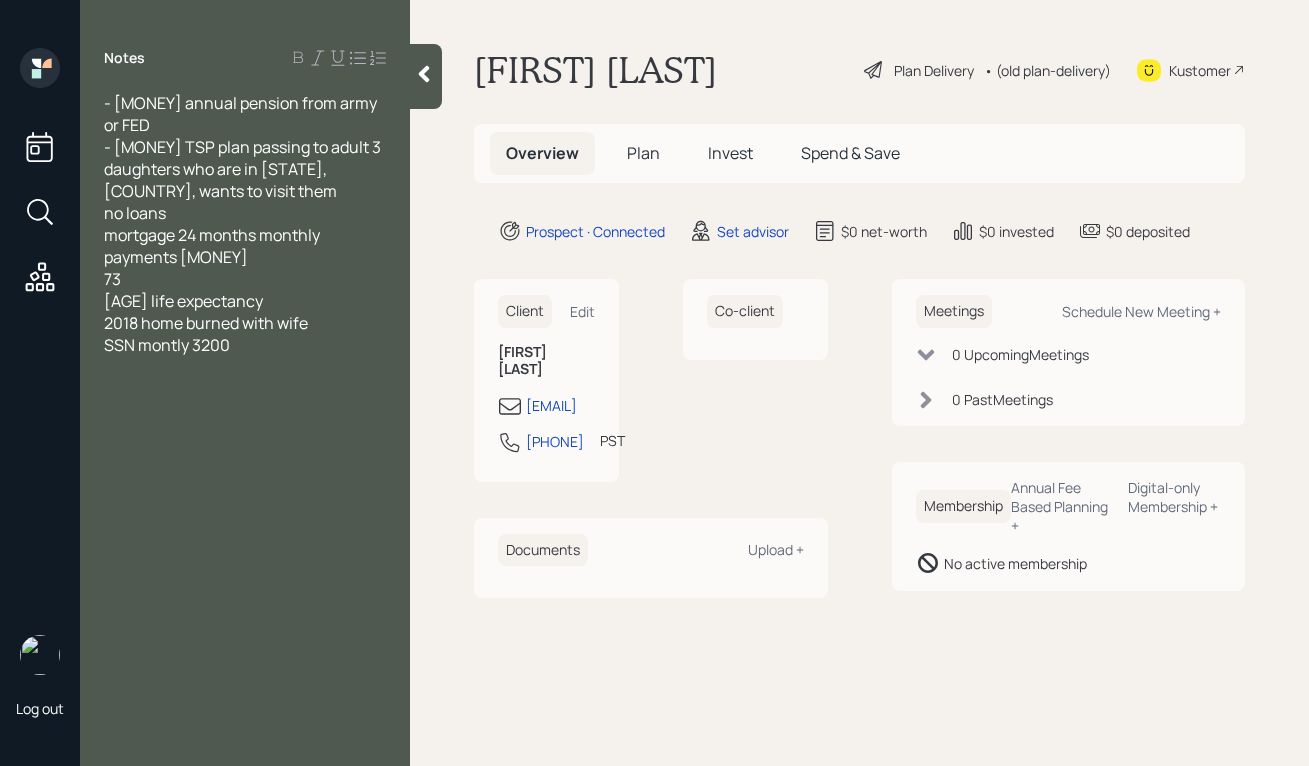 click on "no loans" at bounding box center [245, 213] 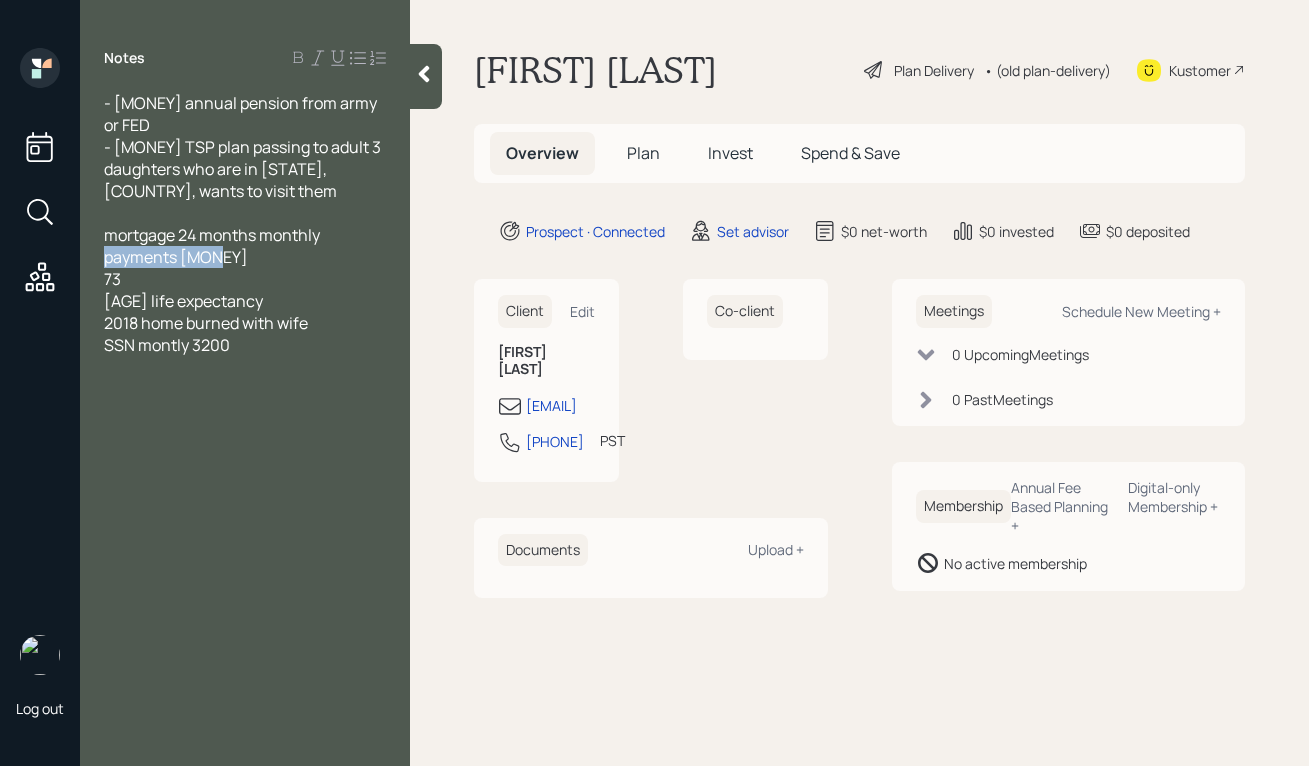 drag, startPoint x: 327, startPoint y: 242, endPoint x: 288, endPoint y: 251, distance: 40.024994 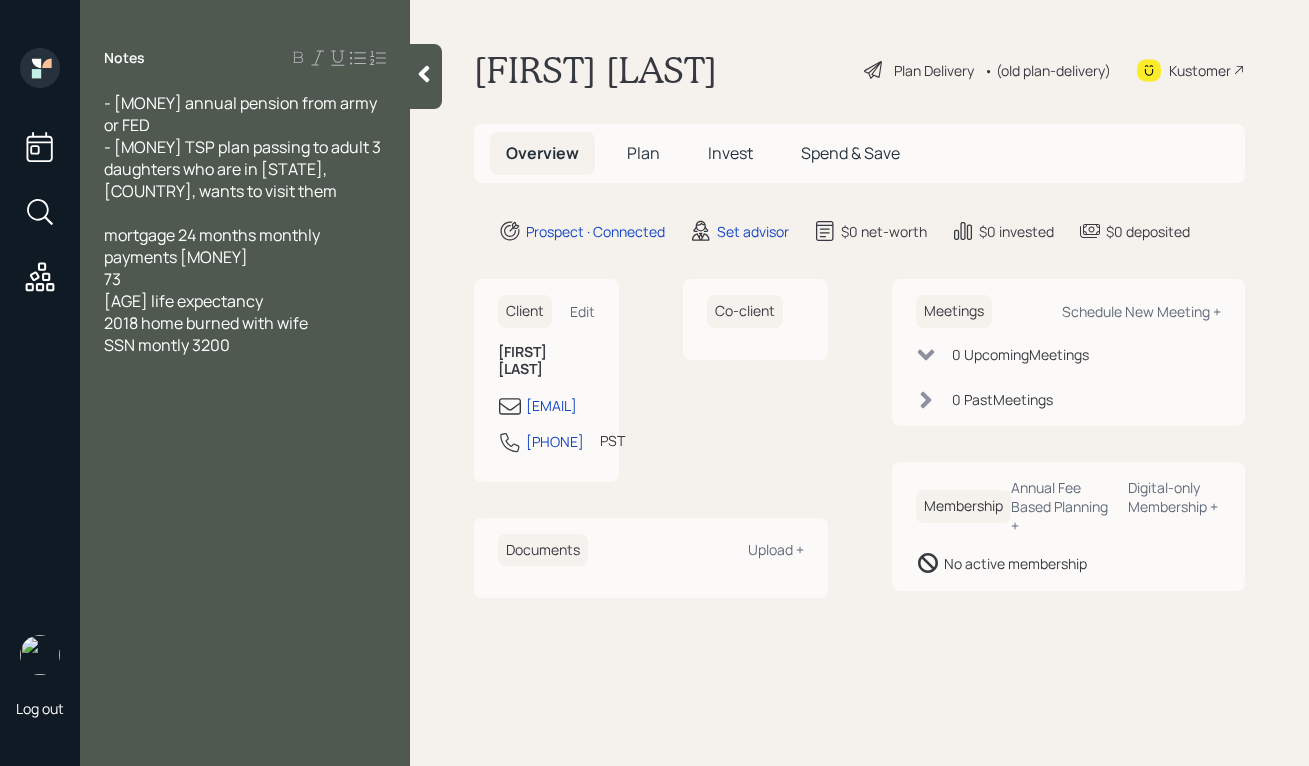 click on "[AGE] life expectancy" at bounding box center [245, 301] 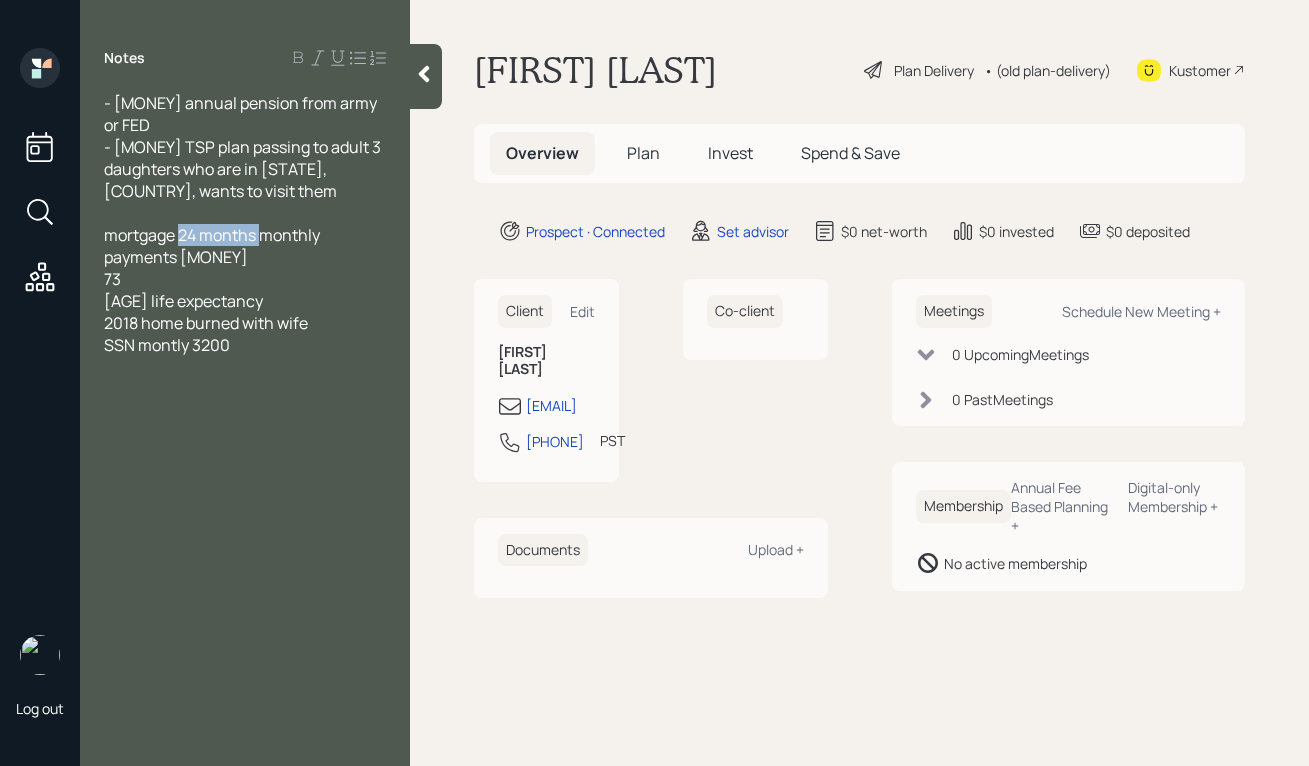 drag, startPoint x: 262, startPoint y: 239, endPoint x: 184, endPoint y: 240, distance: 78.00641 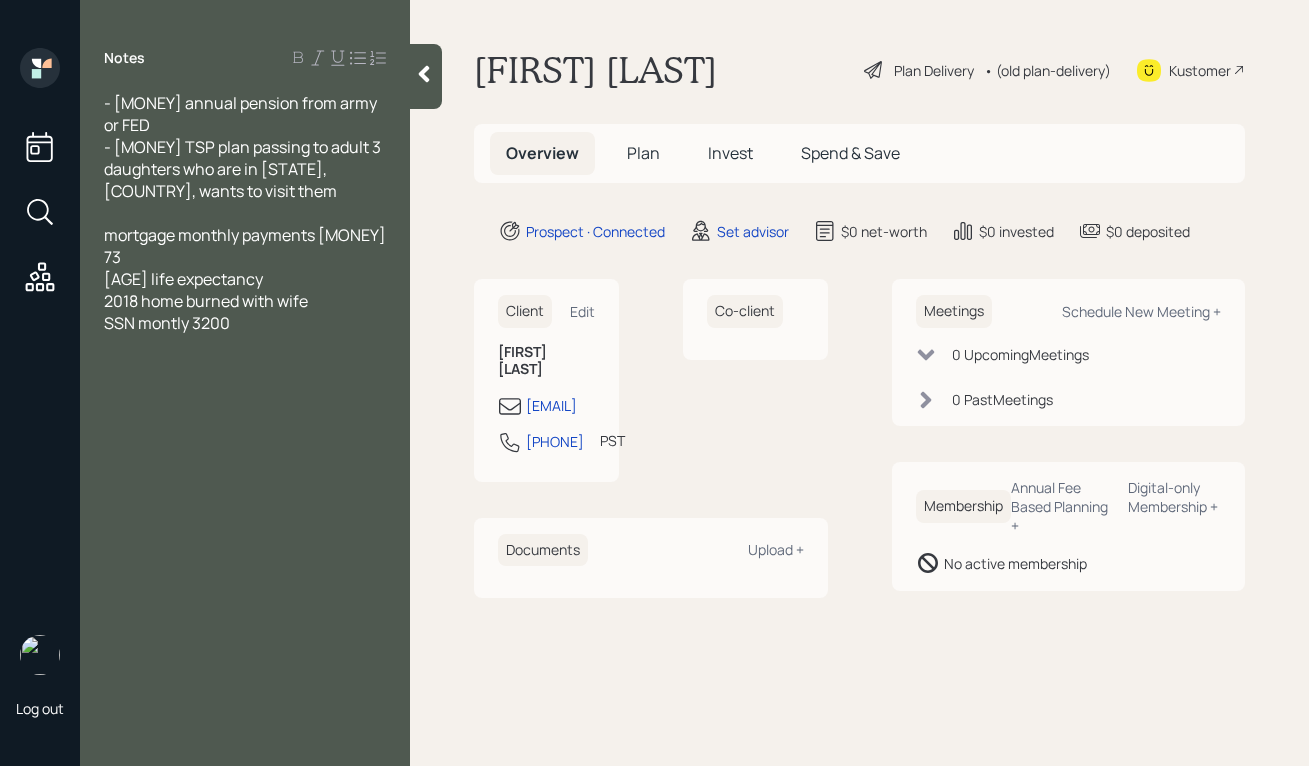 click on "mortgage monthly payments [MONEY]" at bounding box center (245, 235) 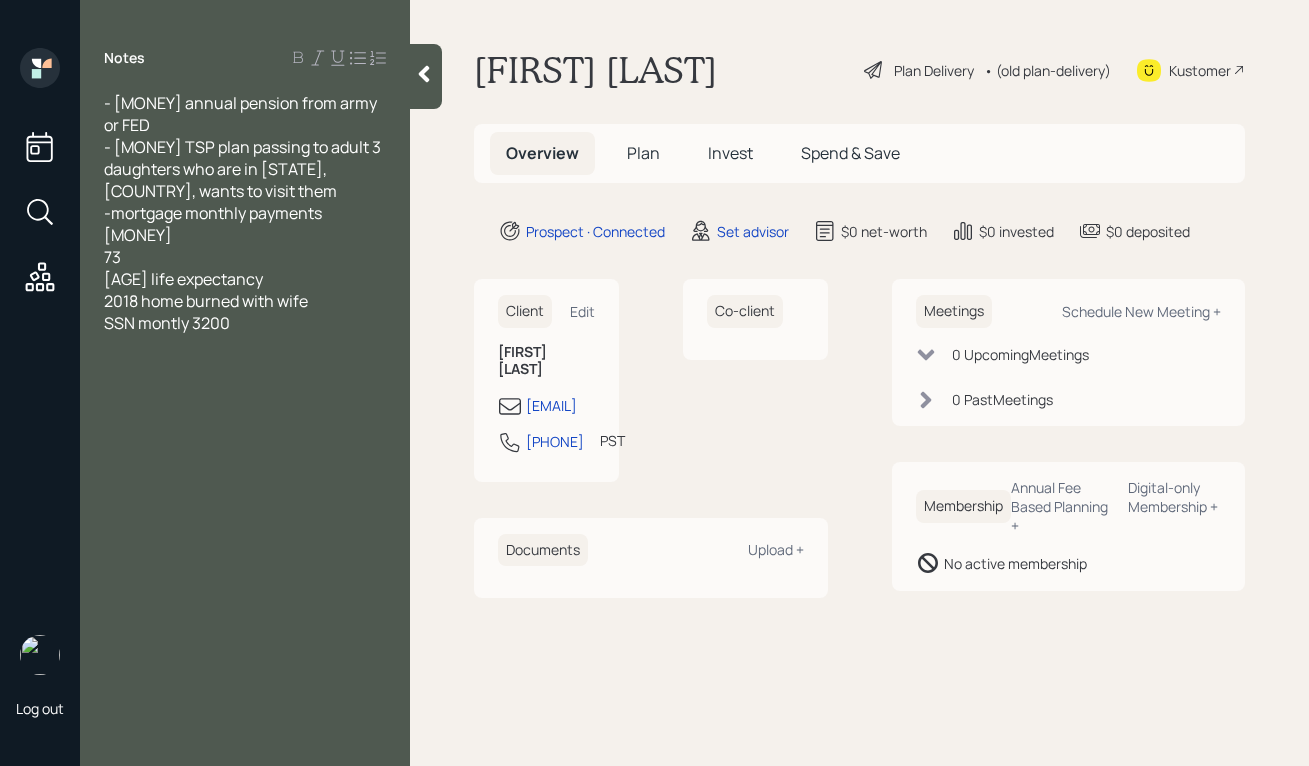 click on "- [MONEY] annual pension from army or FED" at bounding box center (242, 114) 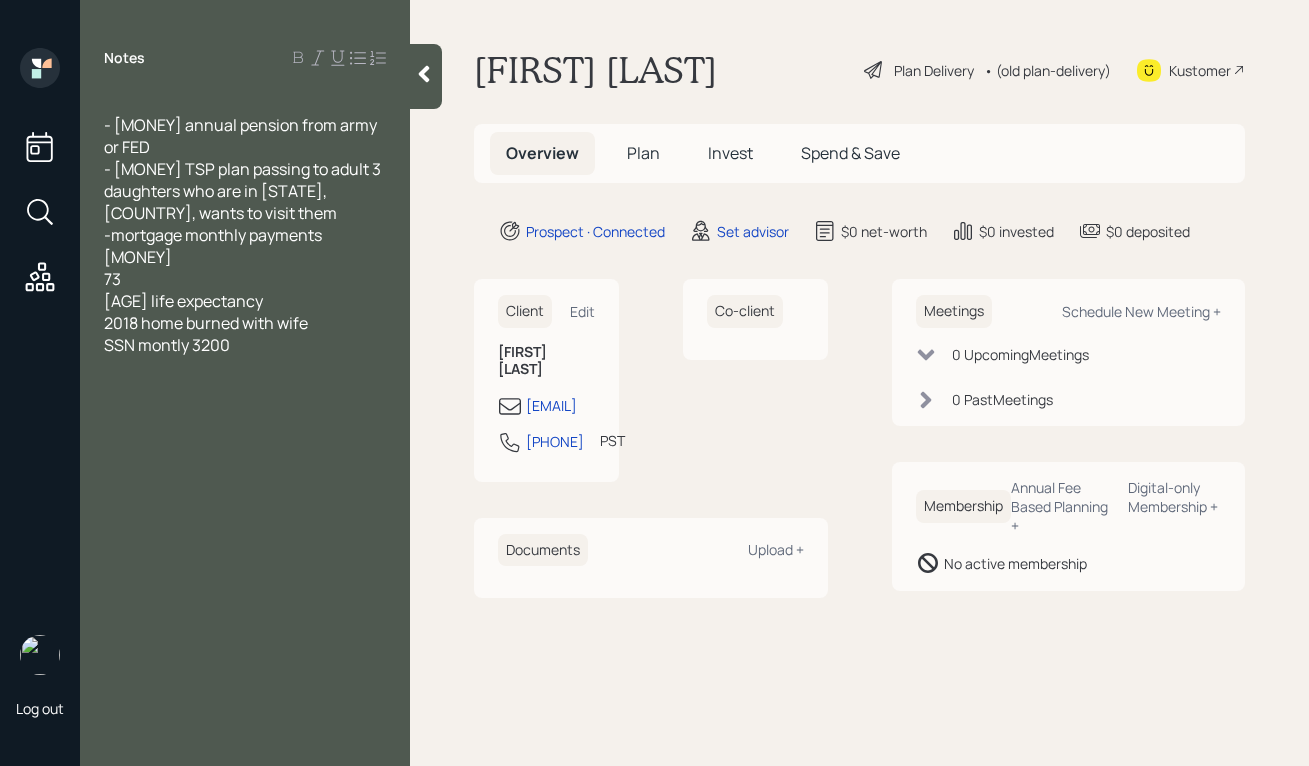 click on "Notes - [MONEY] annual pension from army or FED - [MONEY] TSP plan passing to adult 3 daughters who are in [STATE], [COUNTRY], wants to visit them -mortgage monthly payments [MONEY] [AGE] [AGE] yr life expectancy [YEAR] home burned with wife SSN montly [MONEY]" at bounding box center (245, 395) 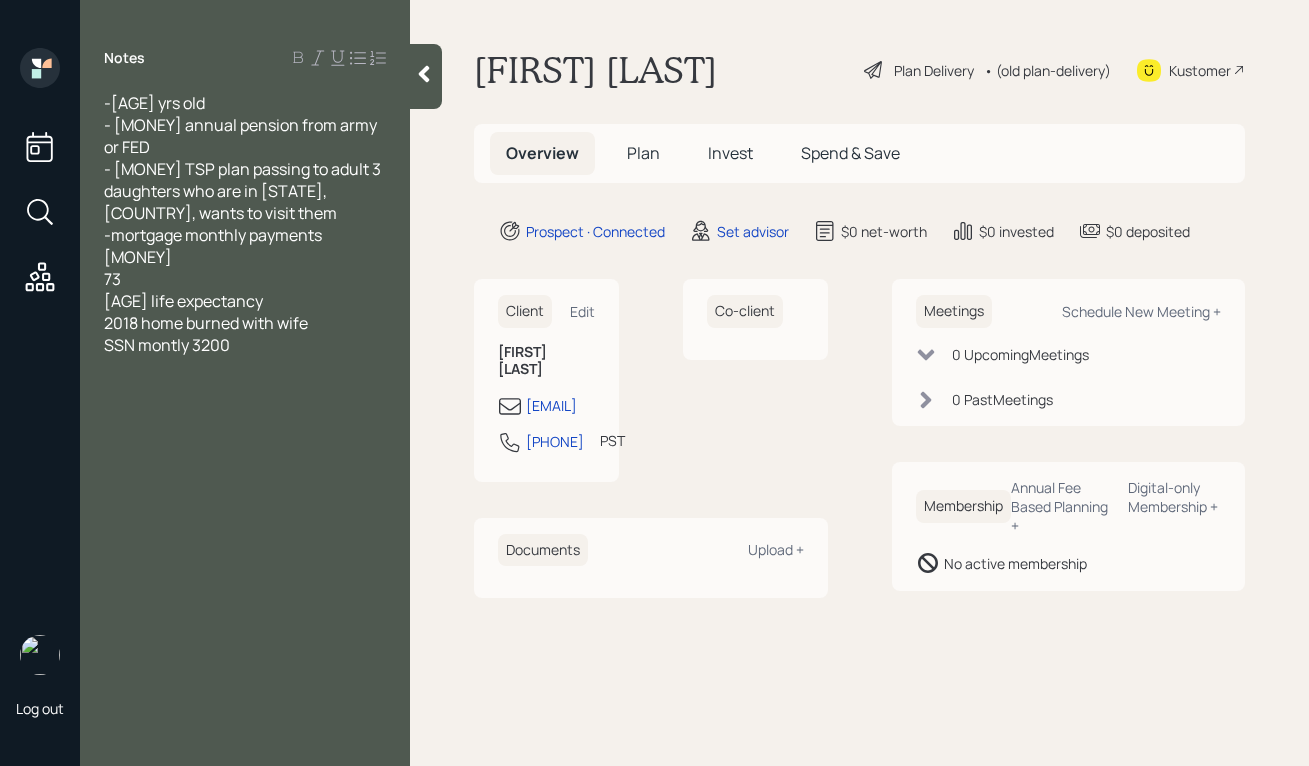 click on "73" at bounding box center (245, 279) 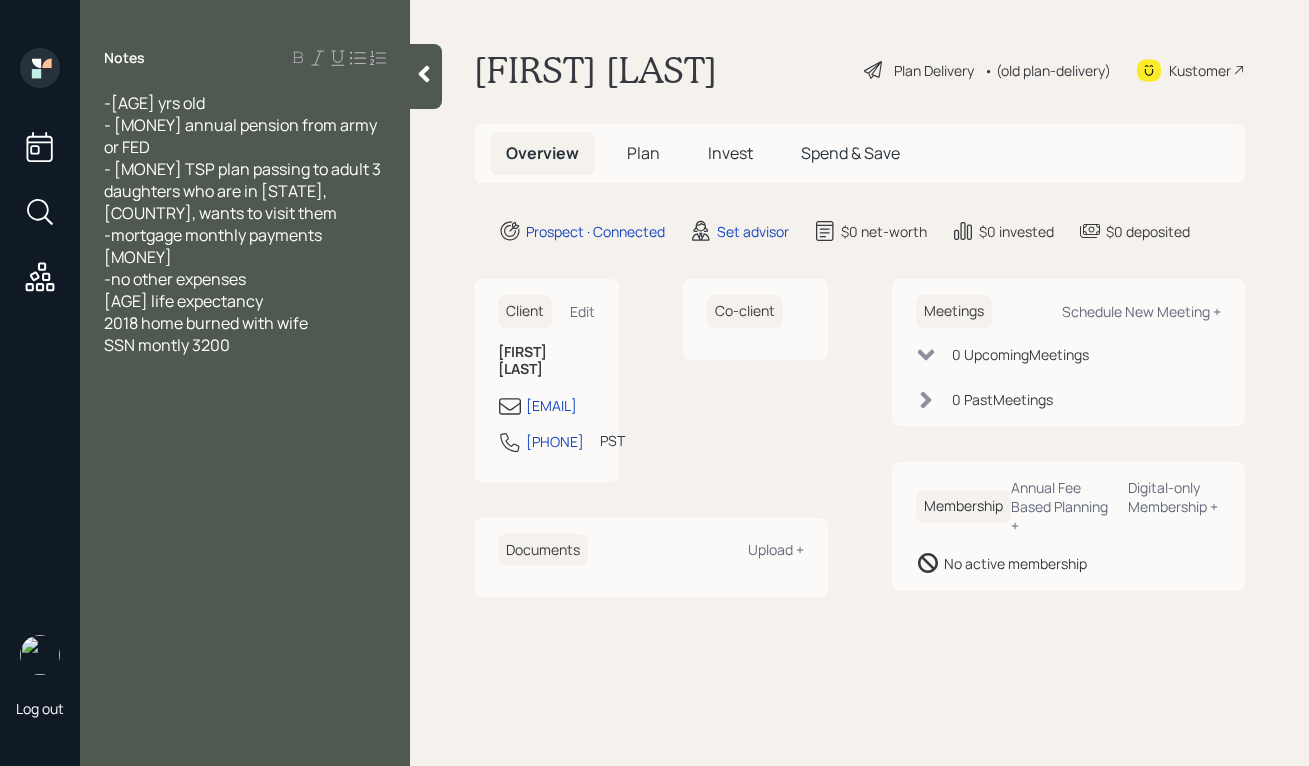 click on "[AGE] life expectancy" at bounding box center [183, 301] 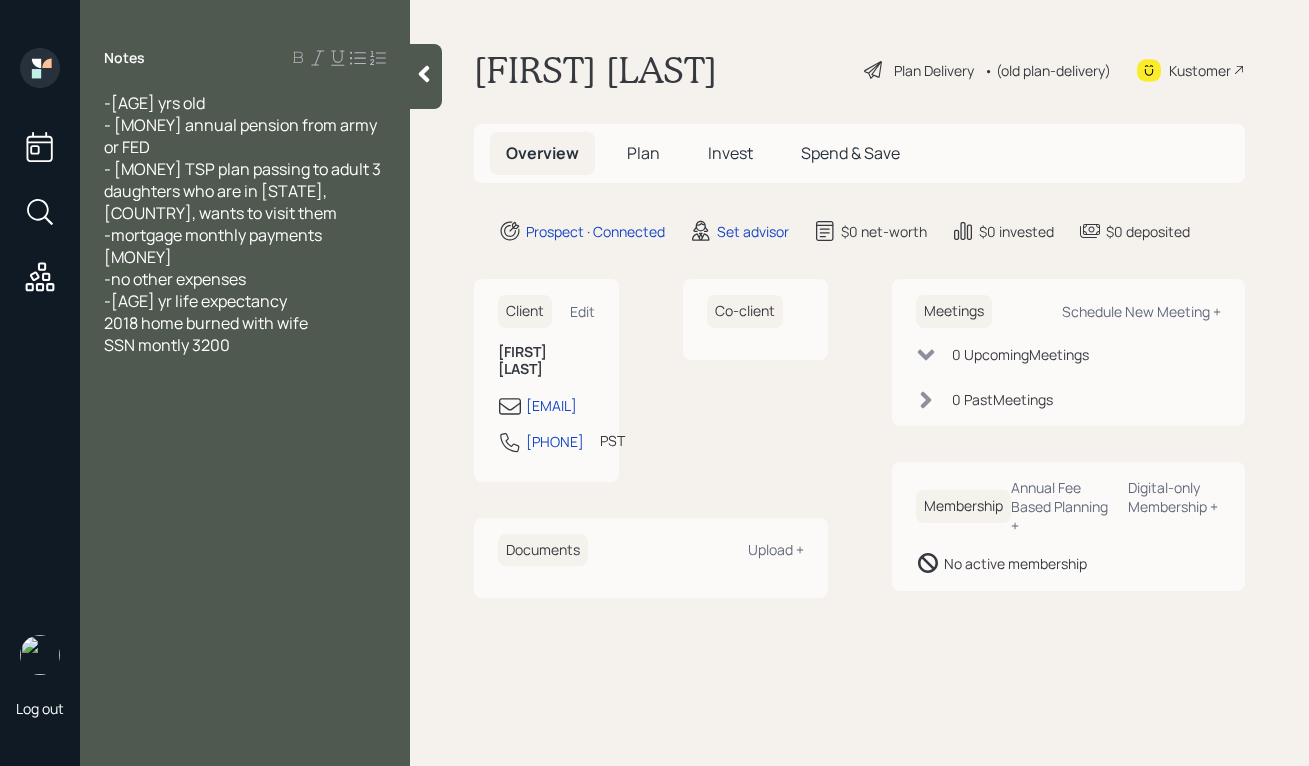 click on "2018 home burned with wife" at bounding box center (206, 323) 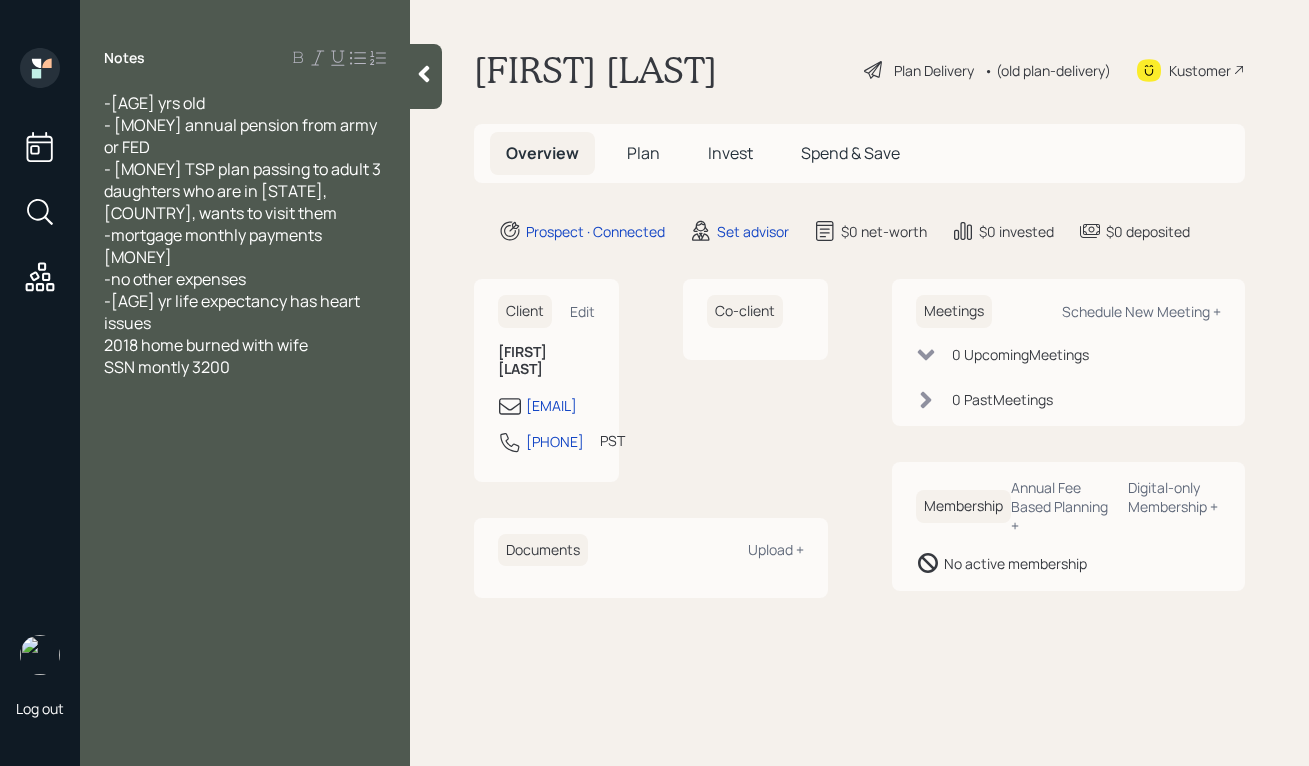 click on "2018 home burned with wife" at bounding box center (206, 345) 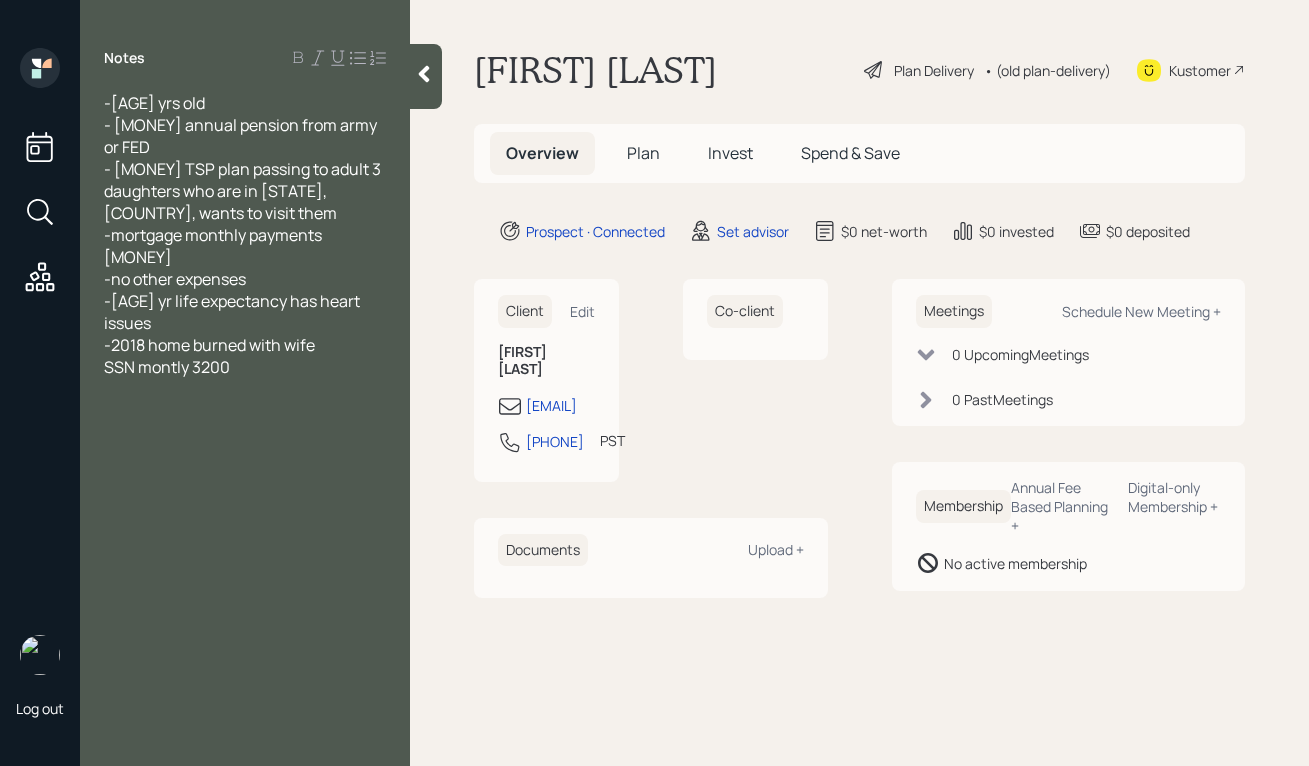 click on "-2018 home burned with wife" at bounding box center [209, 345] 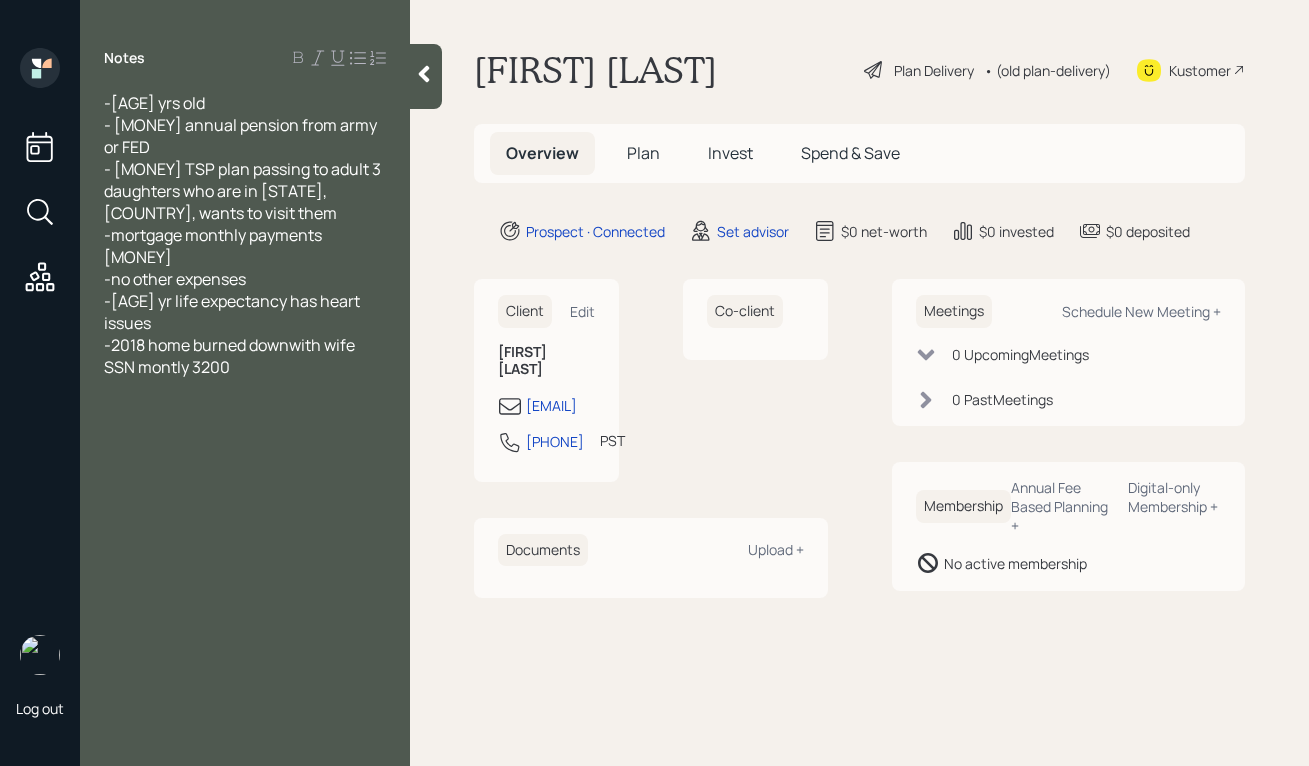 click on "SSN montly 3200" at bounding box center [167, 367] 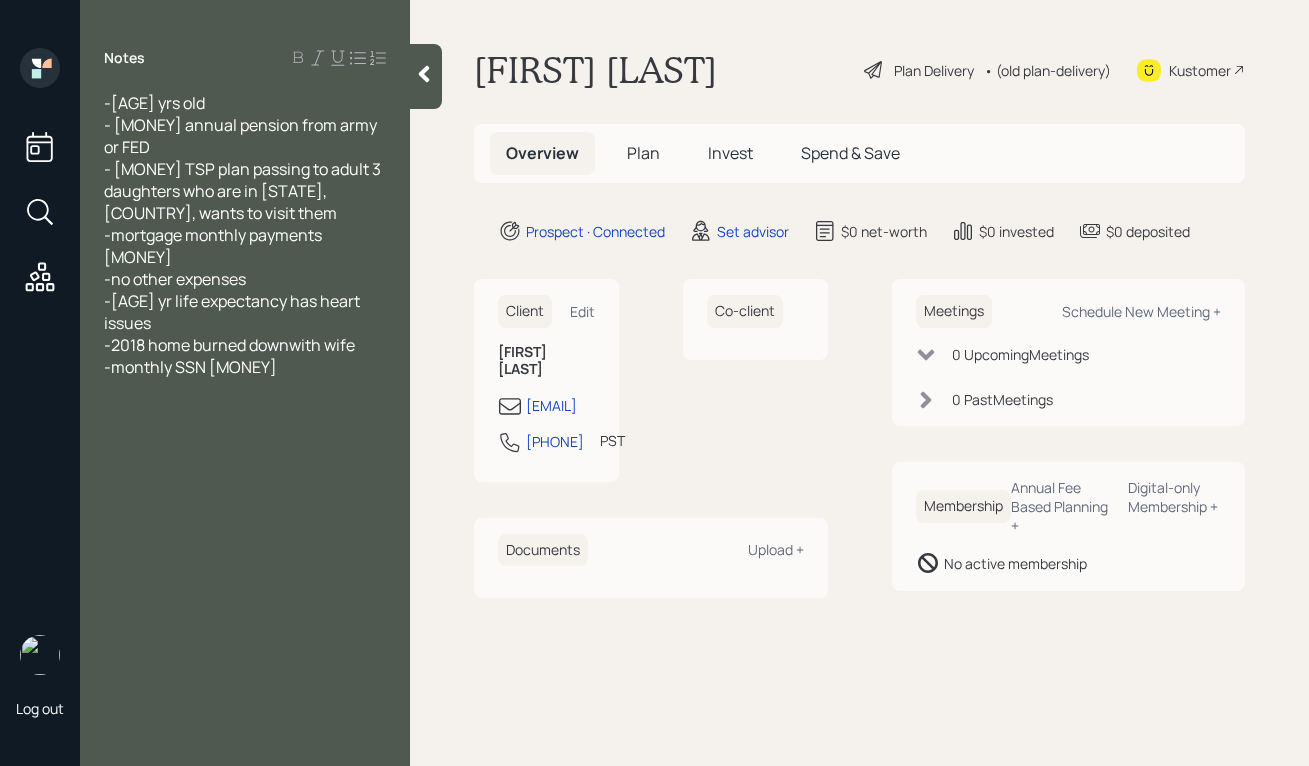 click on "-monthly SSN [MONEY]" at bounding box center (245, 367) 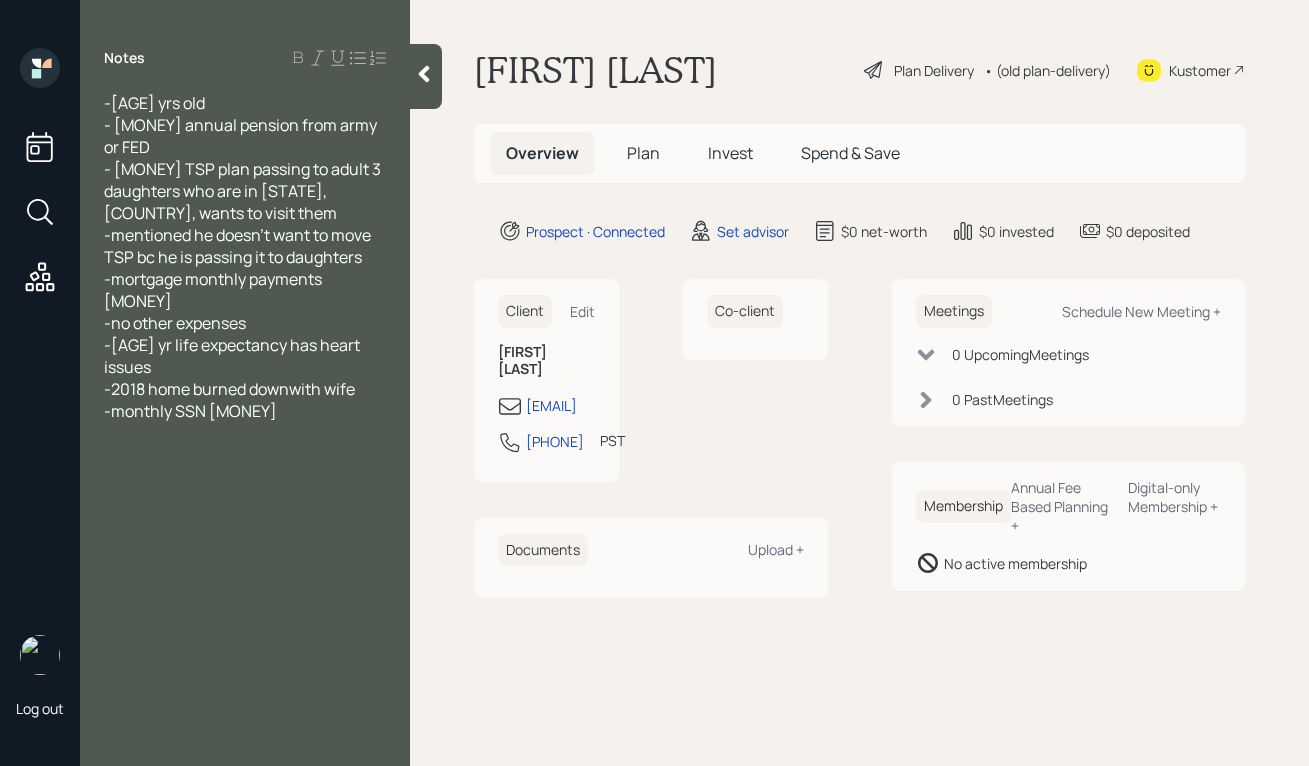 click on "-monthly SSN [MONEY]" at bounding box center [245, 411] 